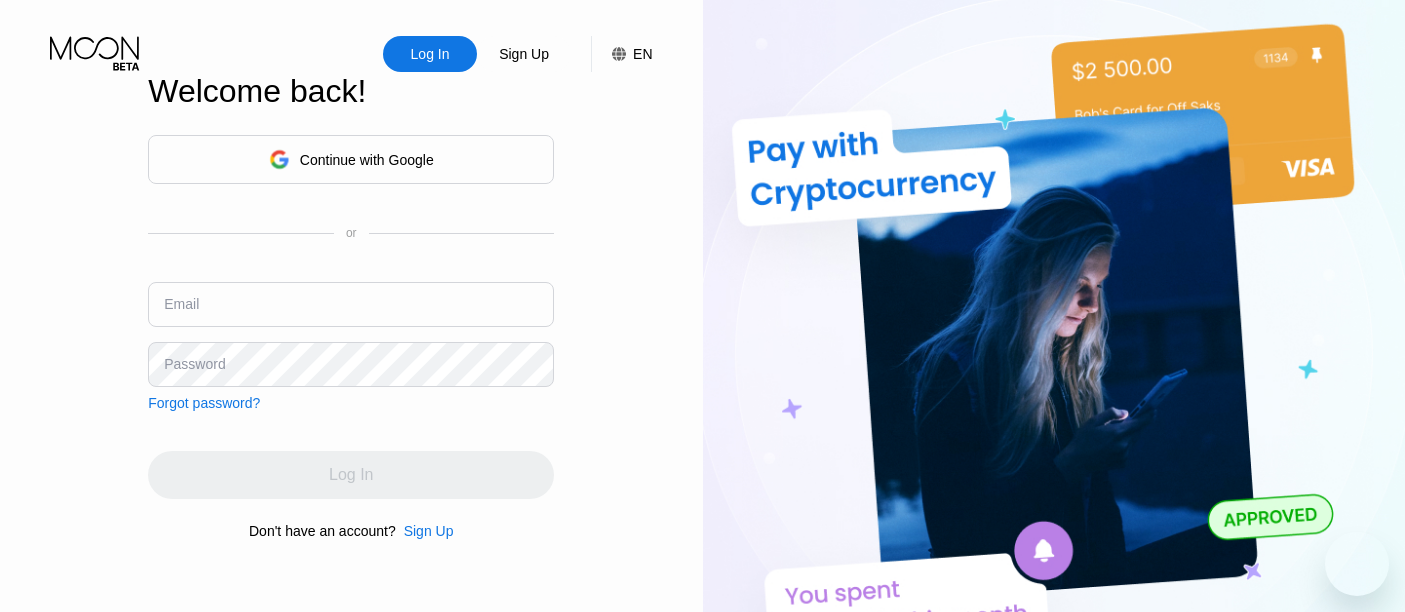 scroll, scrollTop: 0, scrollLeft: 0, axis: both 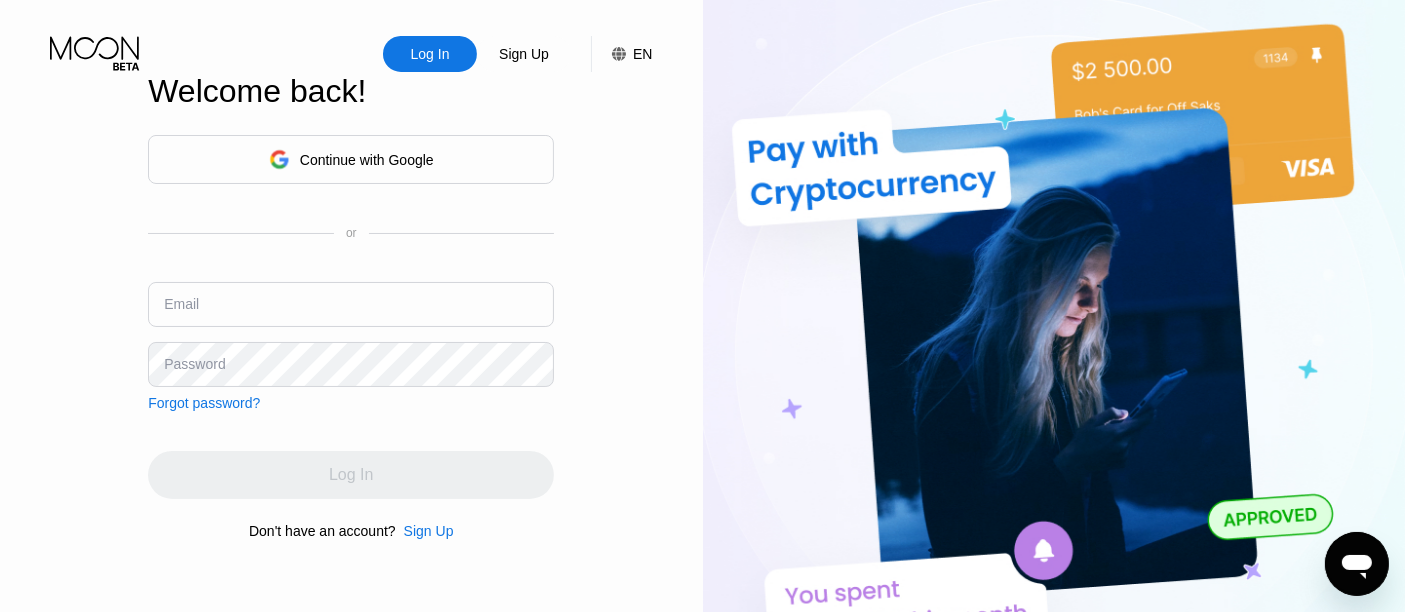 type on "[EMAIL]" 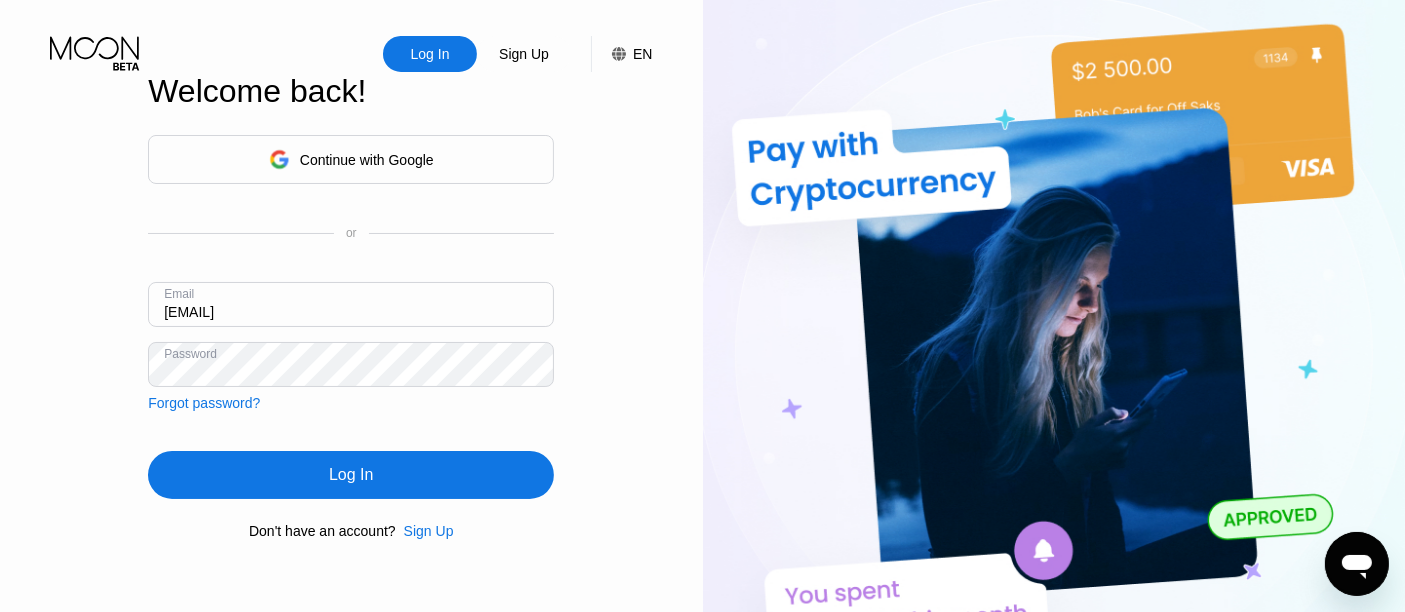 drag, startPoint x: 463, startPoint y: 330, endPoint x: 485, endPoint y: 497, distance: 168.44287 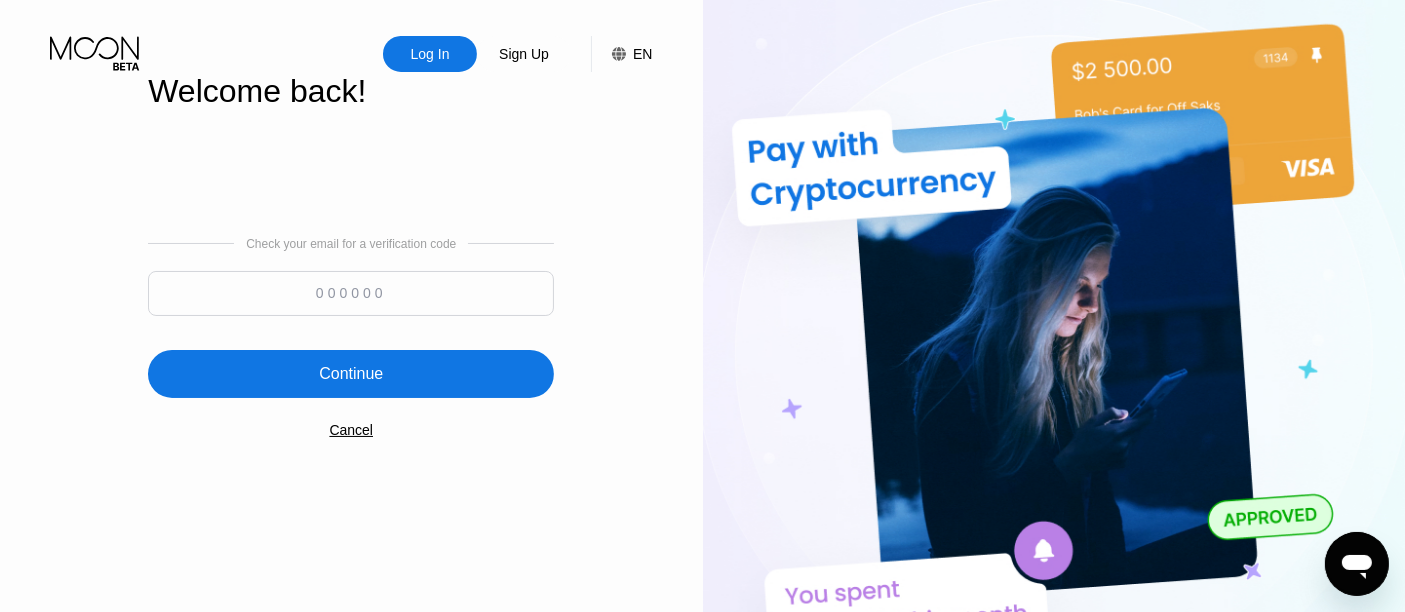 click at bounding box center (351, 293) 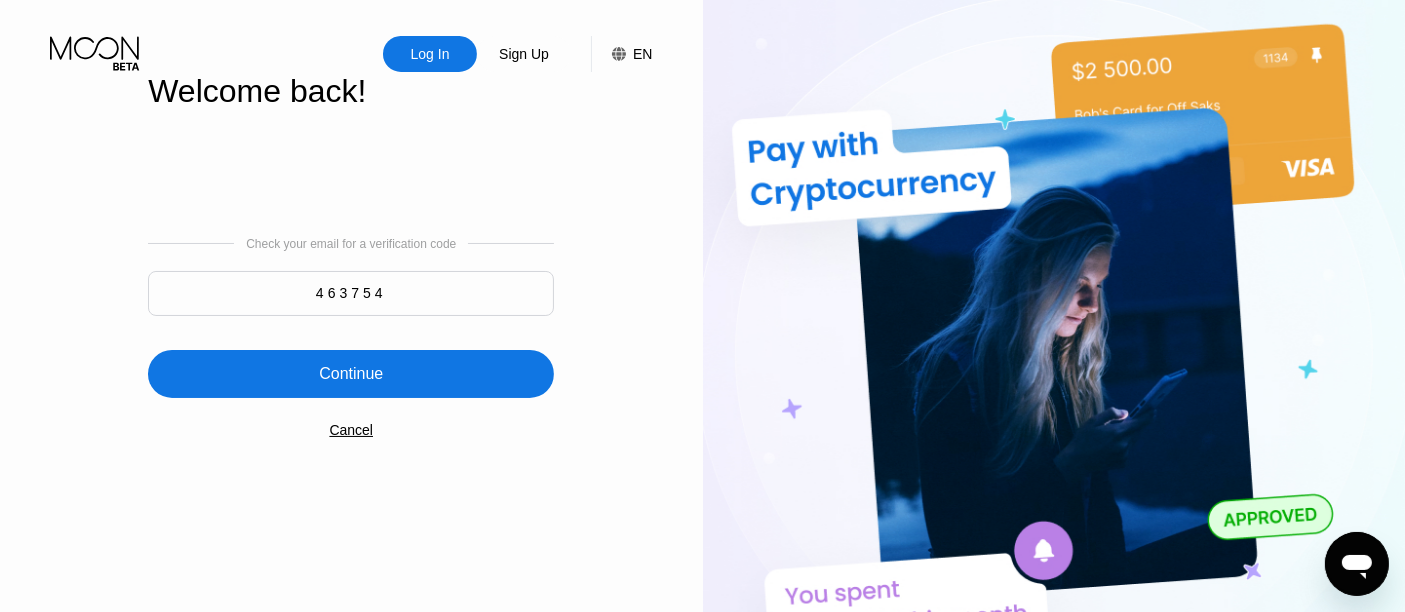 type on "463754" 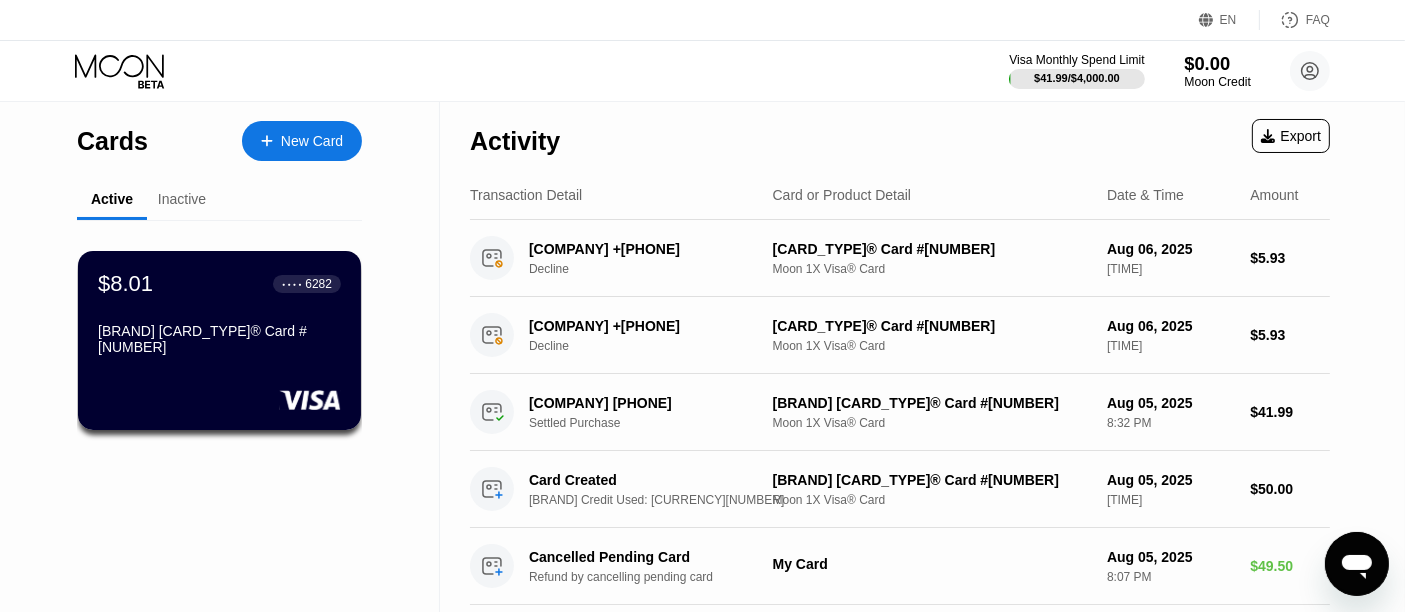 click on "$0.00" at bounding box center (1217, 63) 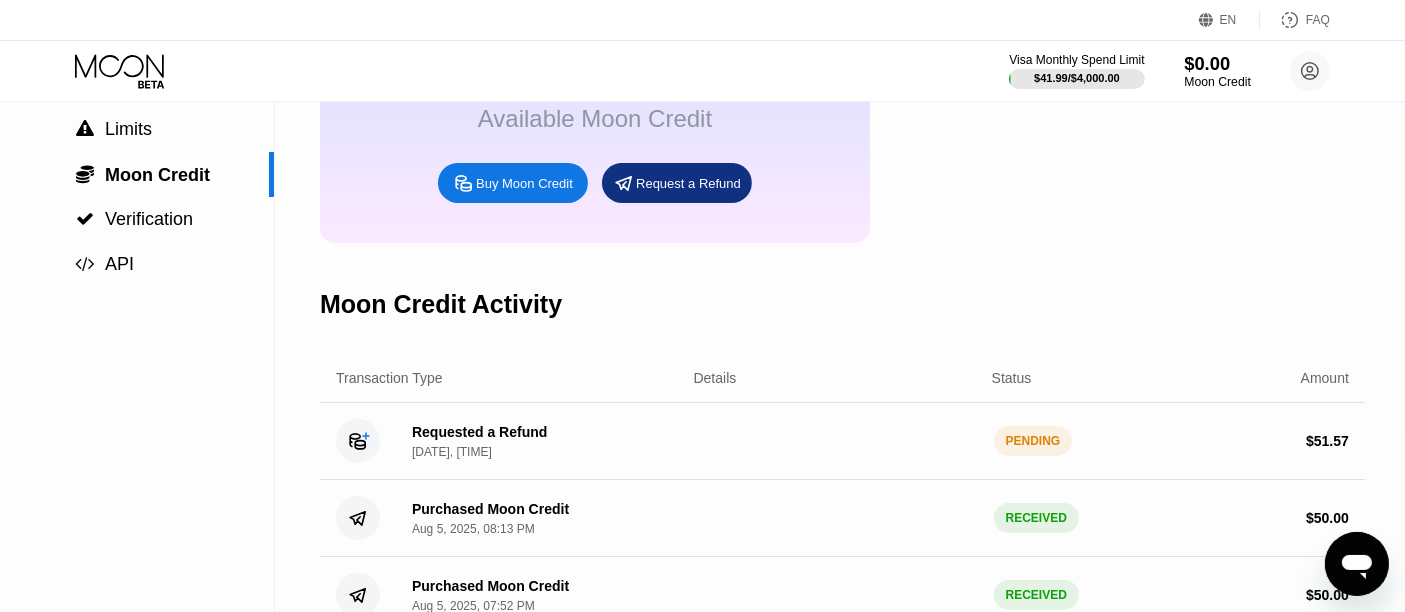scroll, scrollTop: 185, scrollLeft: 0, axis: vertical 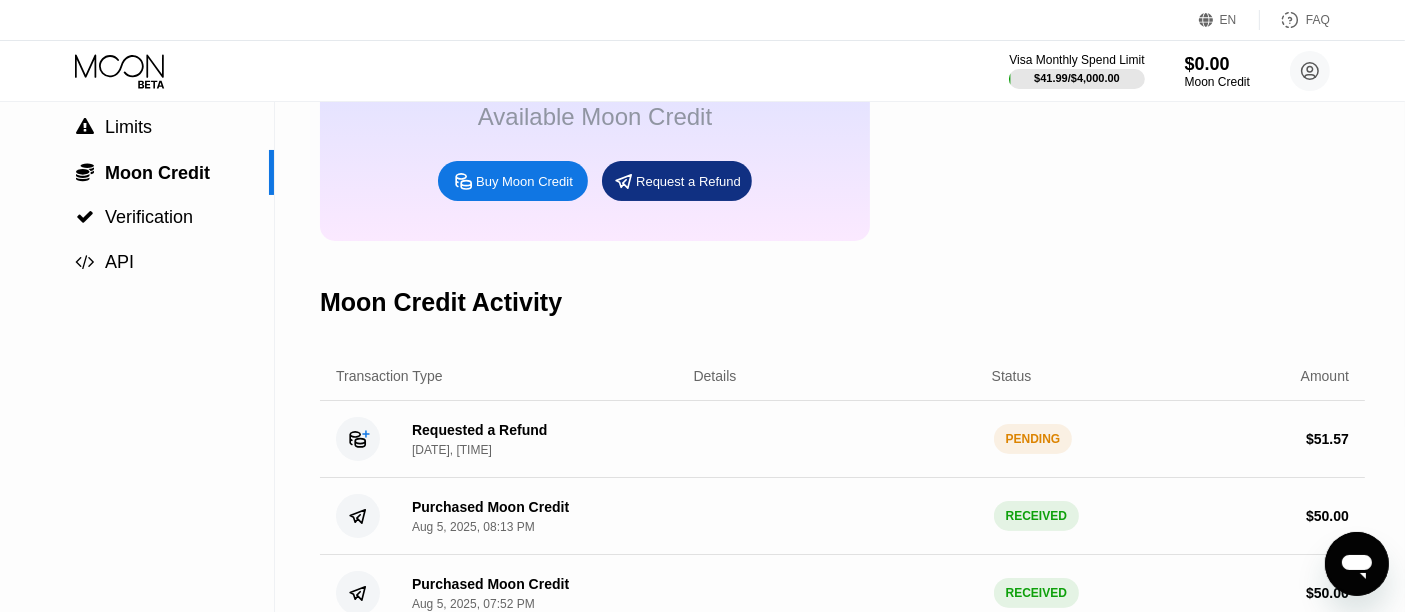 click at bounding box center (1356, 563) 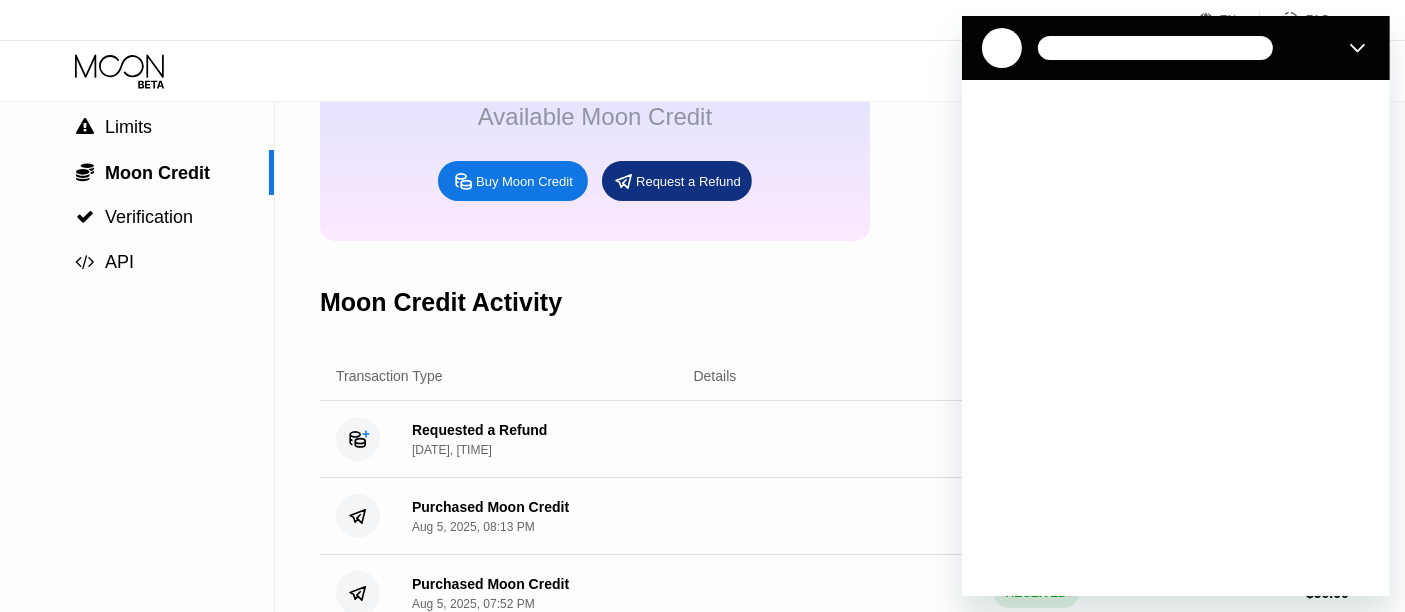 scroll, scrollTop: 0, scrollLeft: 0, axis: both 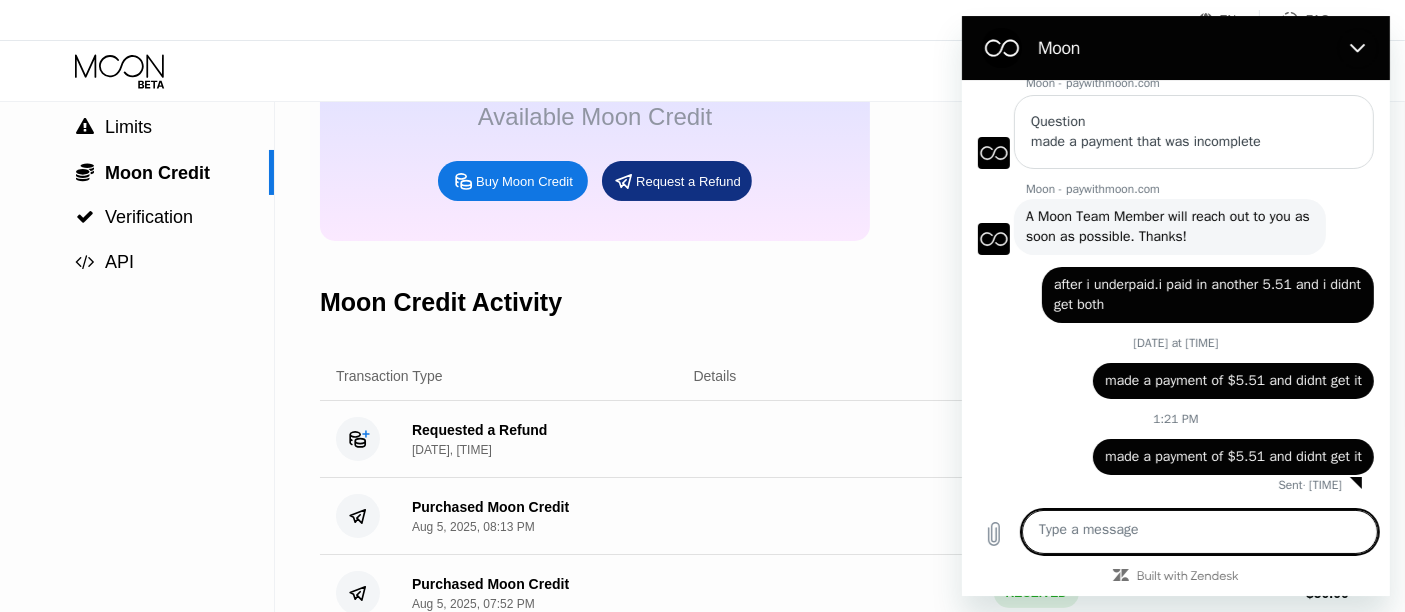 click at bounding box center [1199, 532] 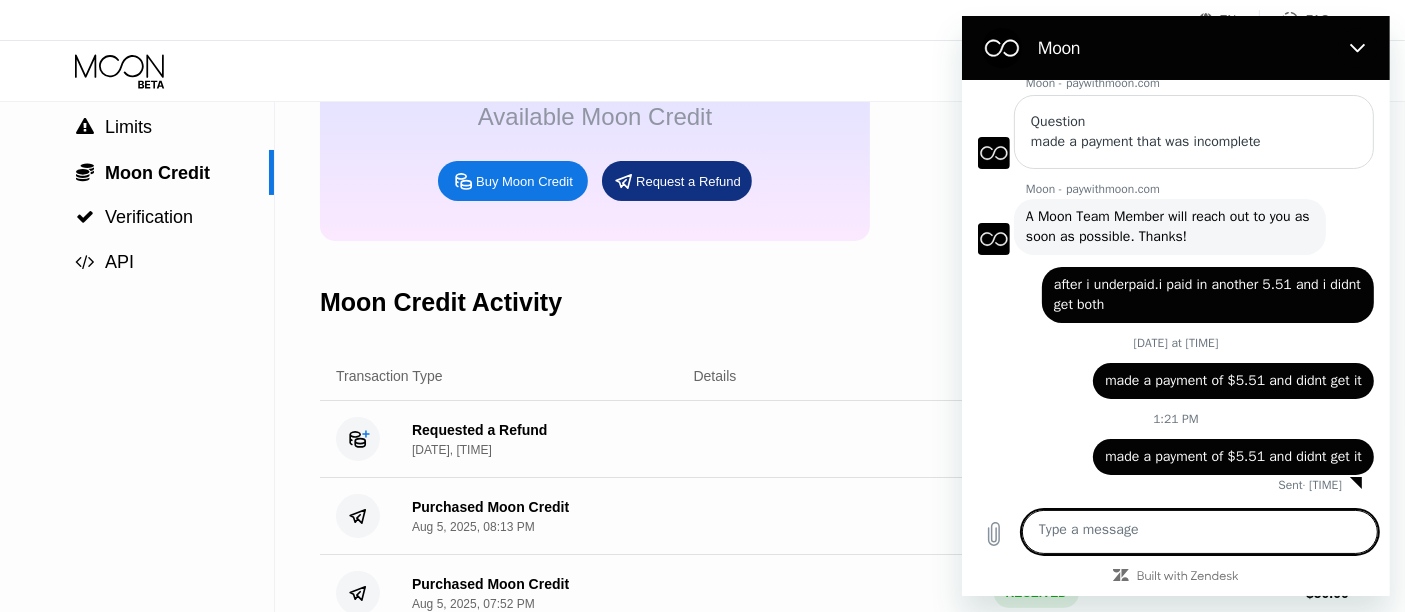 type on "h" 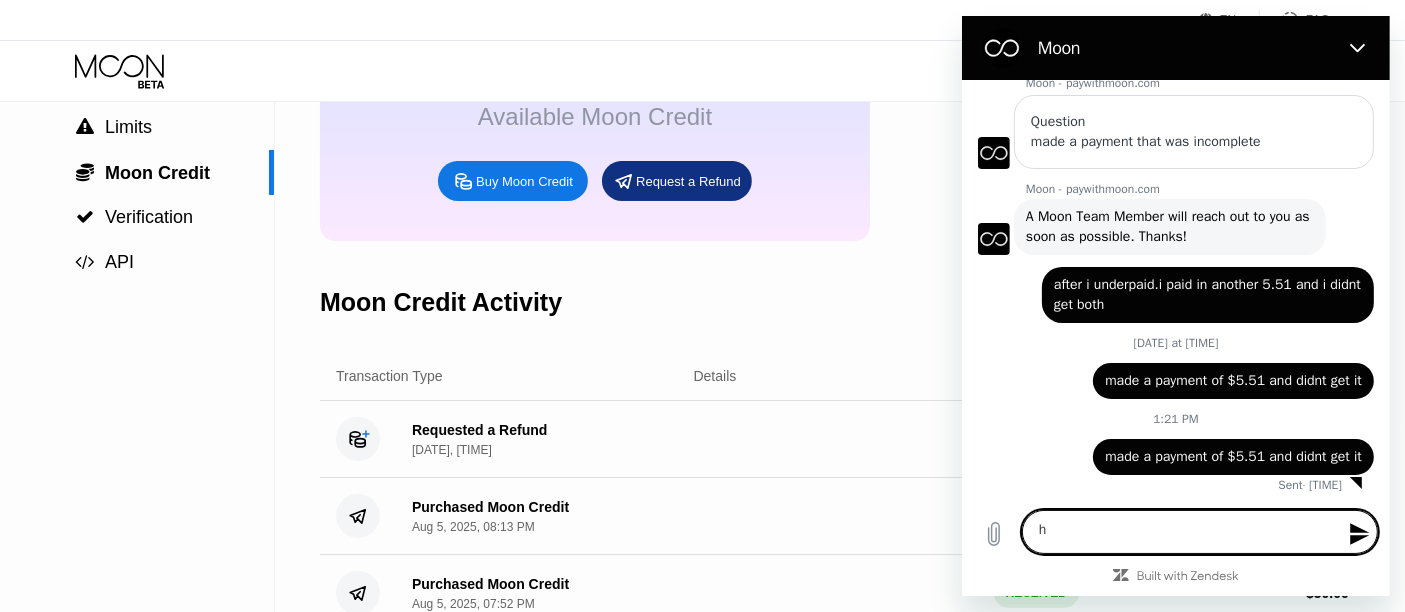 type on "ho" 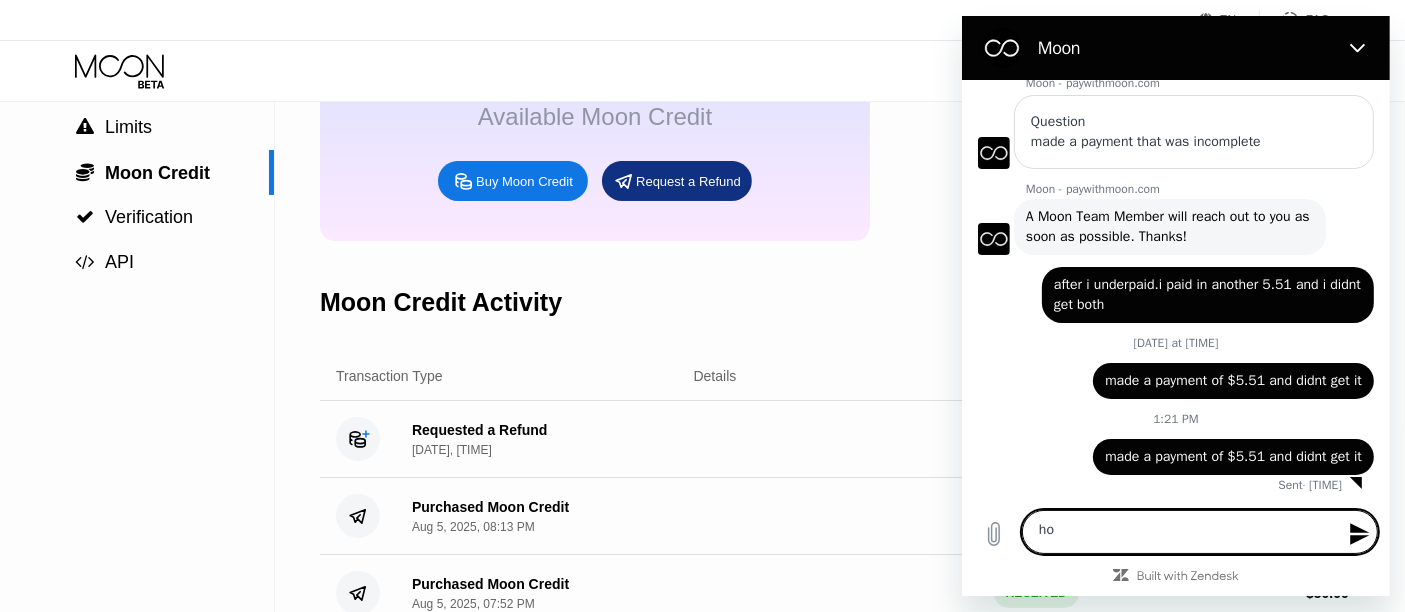 type on "hot" 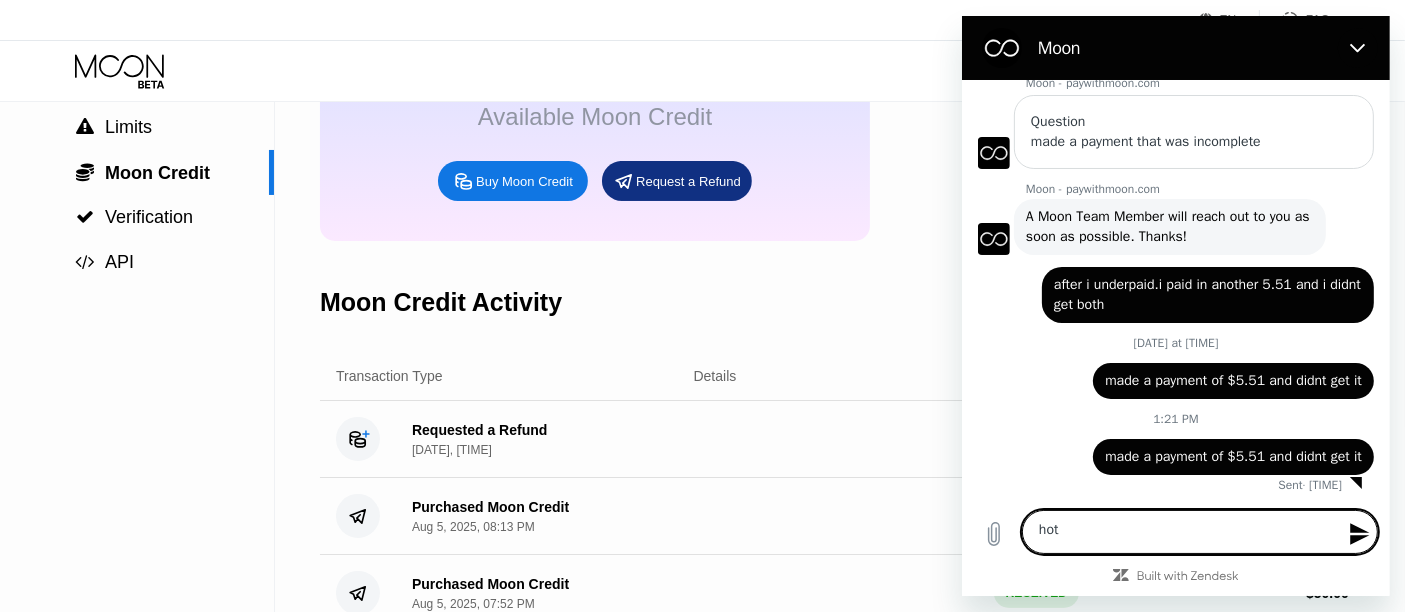 type on "ho" 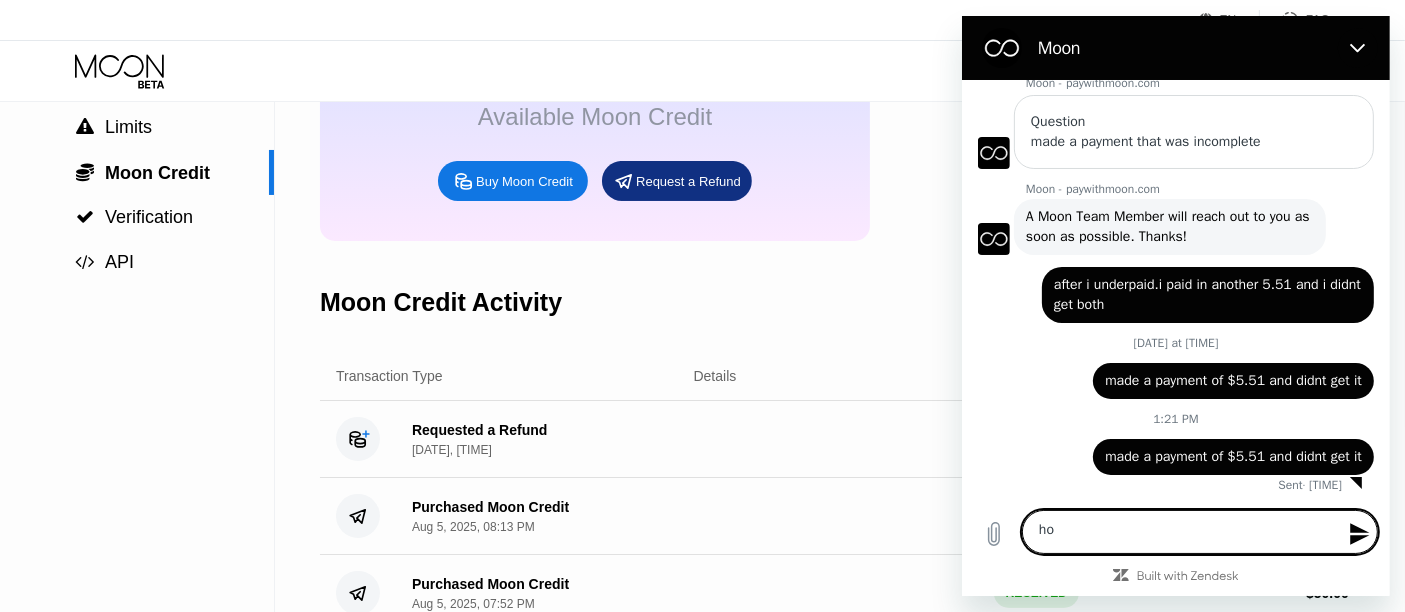 type on "x" 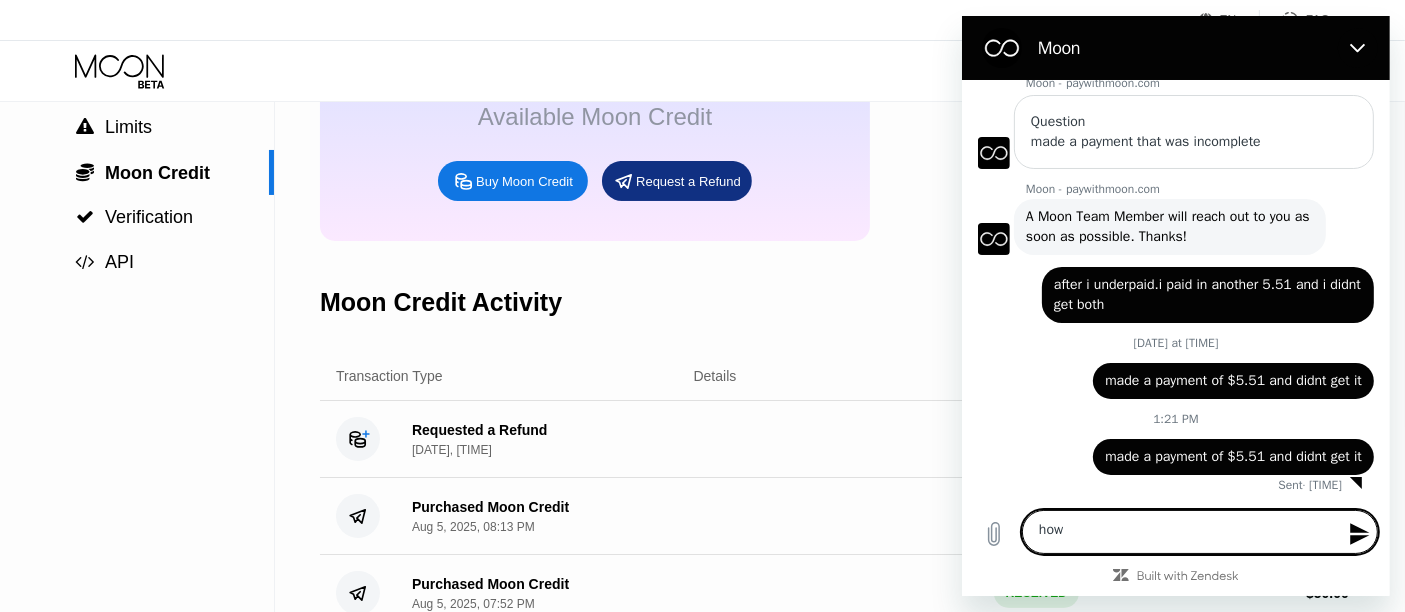 type on "how" 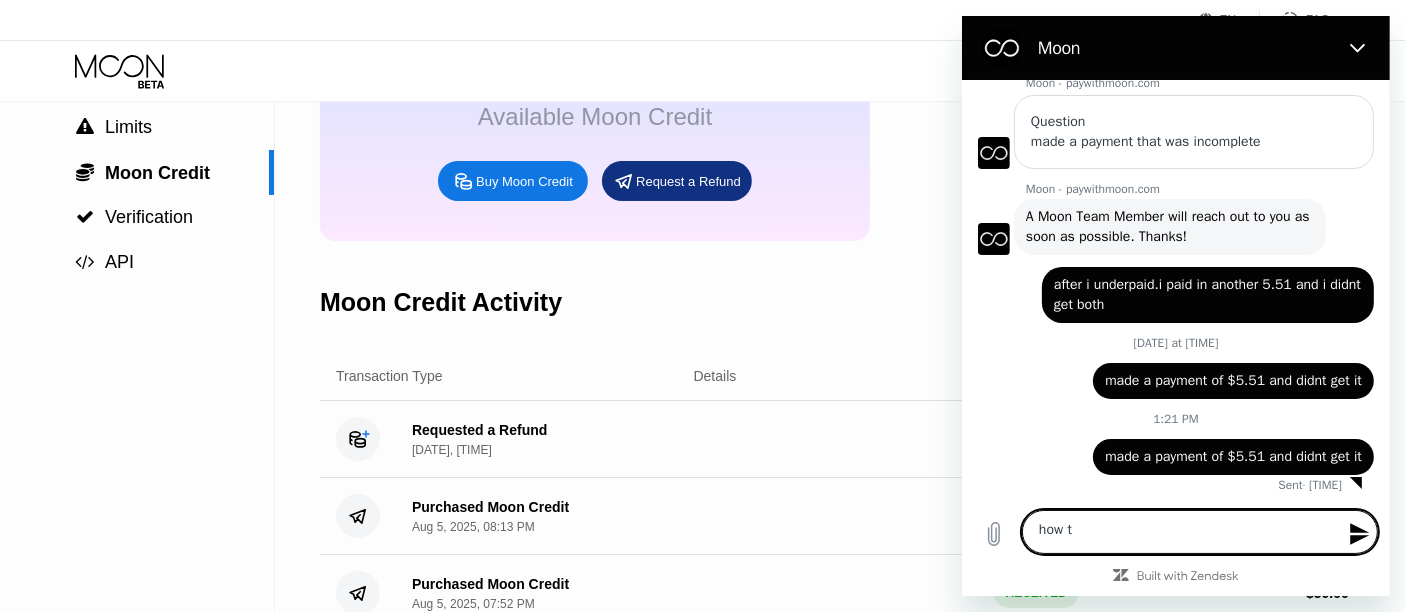 type on "how" 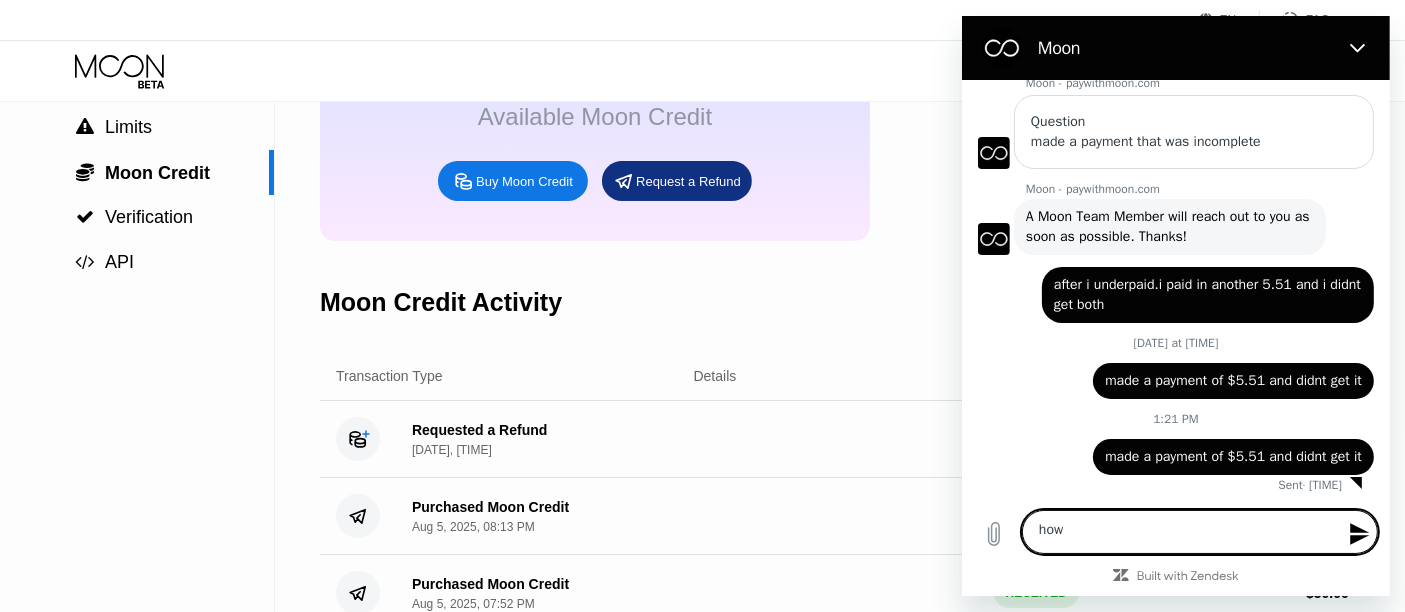 type on "how" 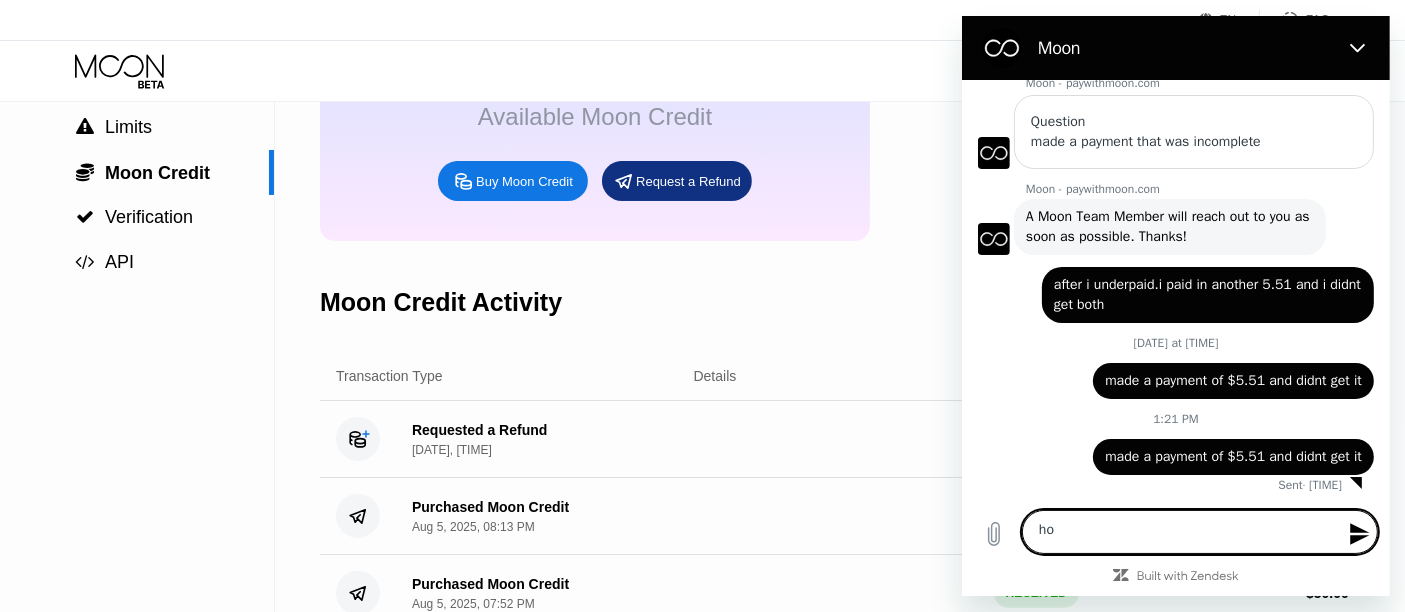 type on "h" 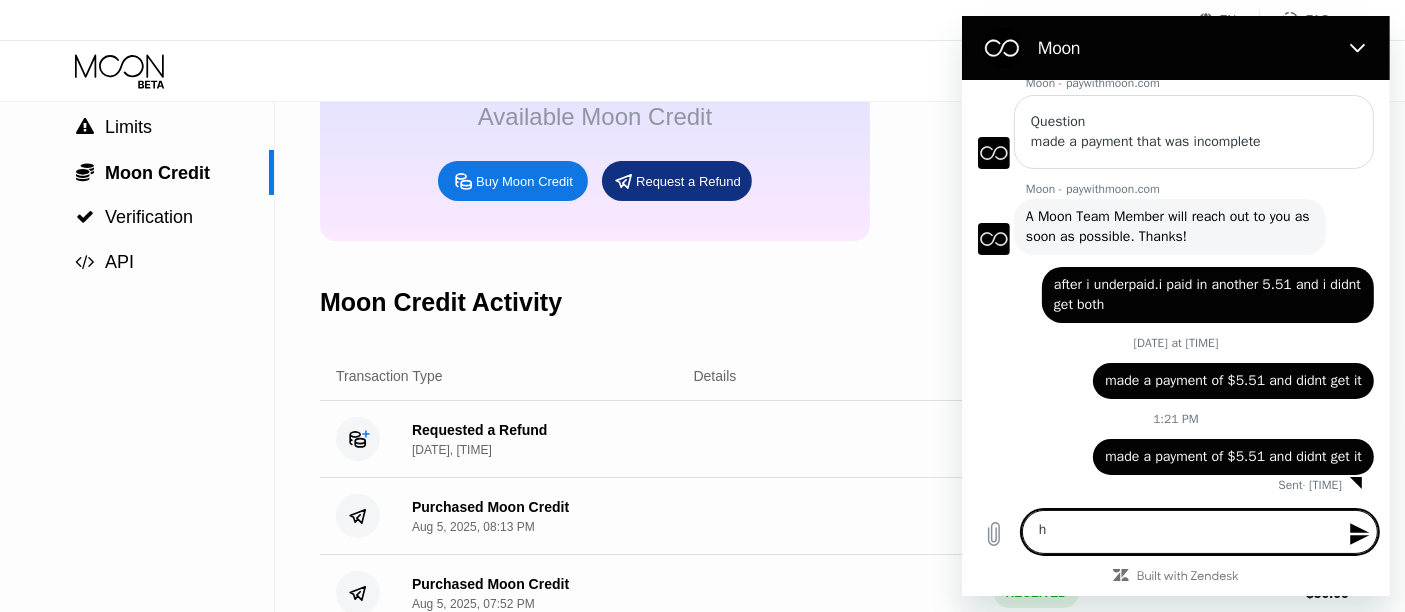 type 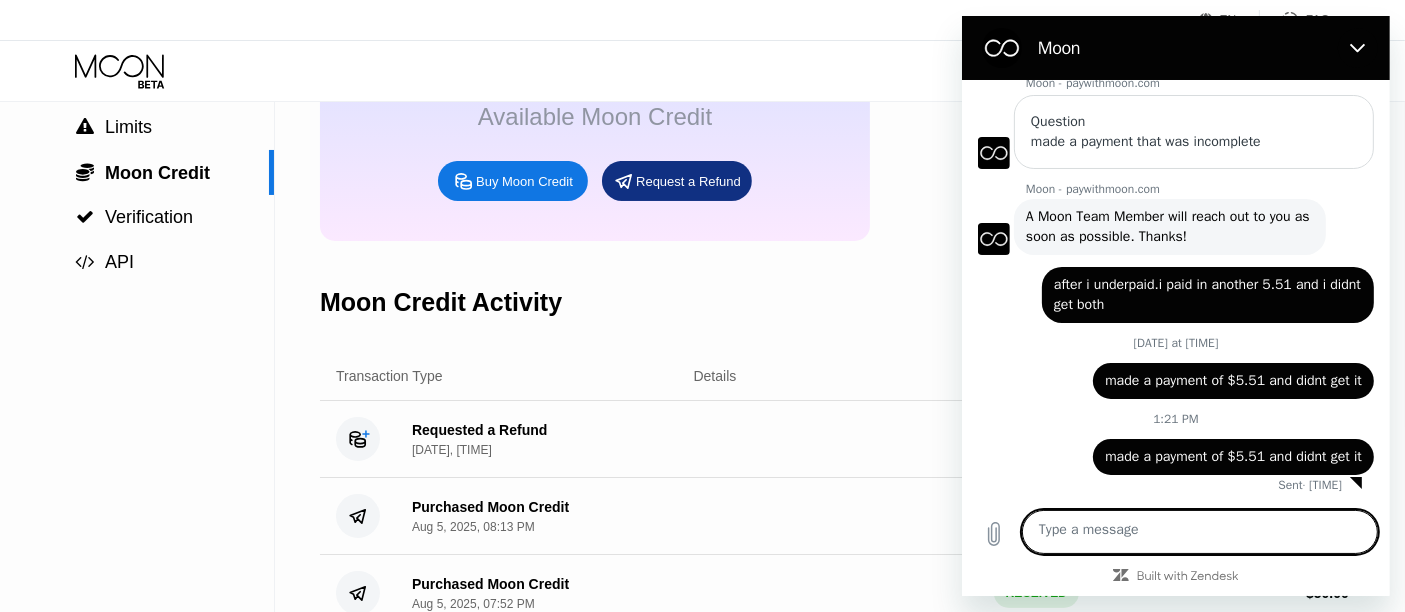 type on "m" 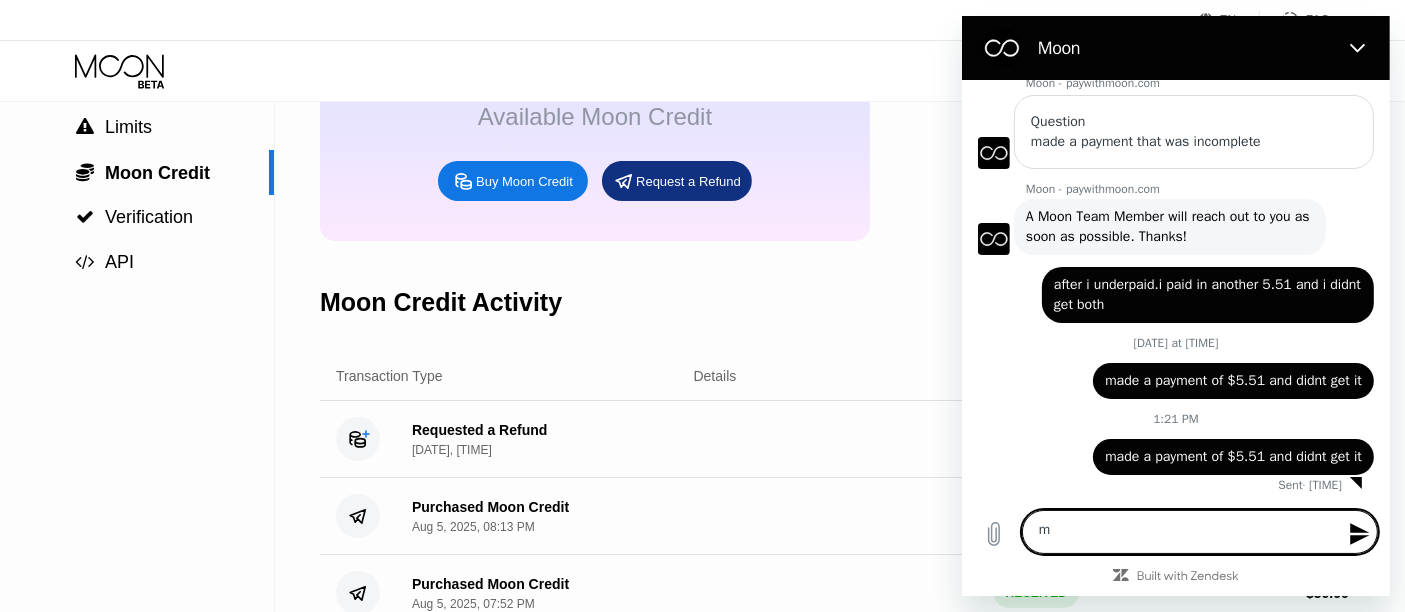 type on "ma" 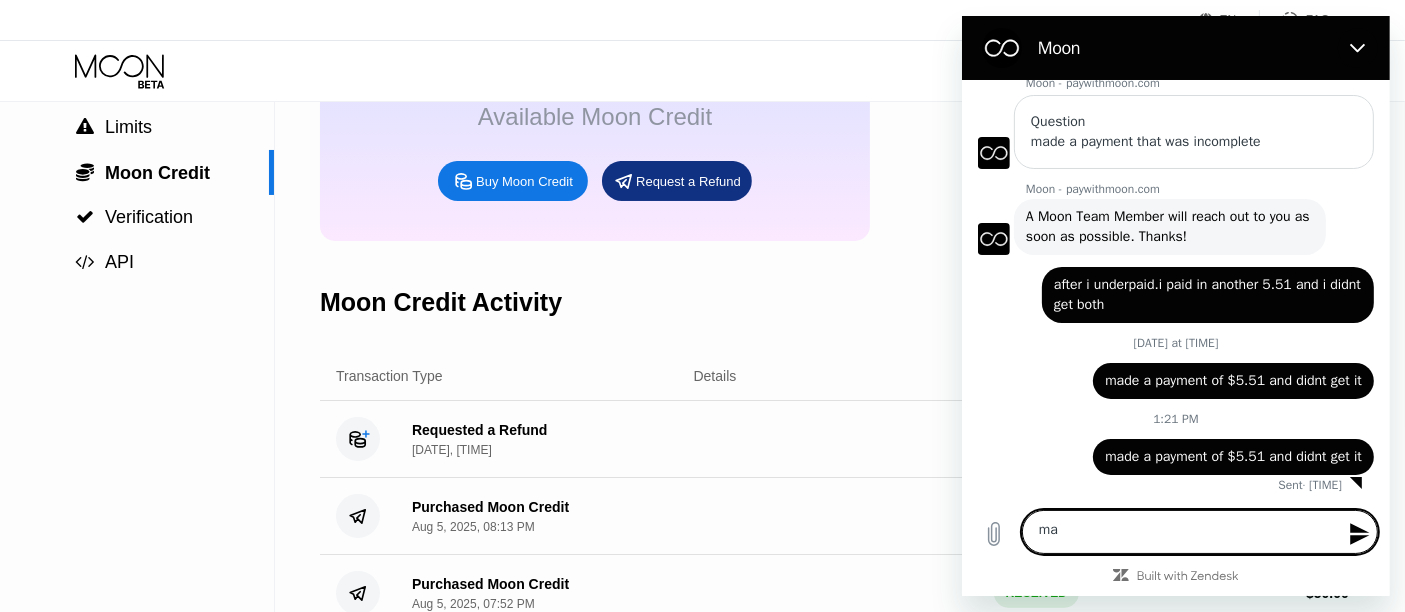 type on "mad" 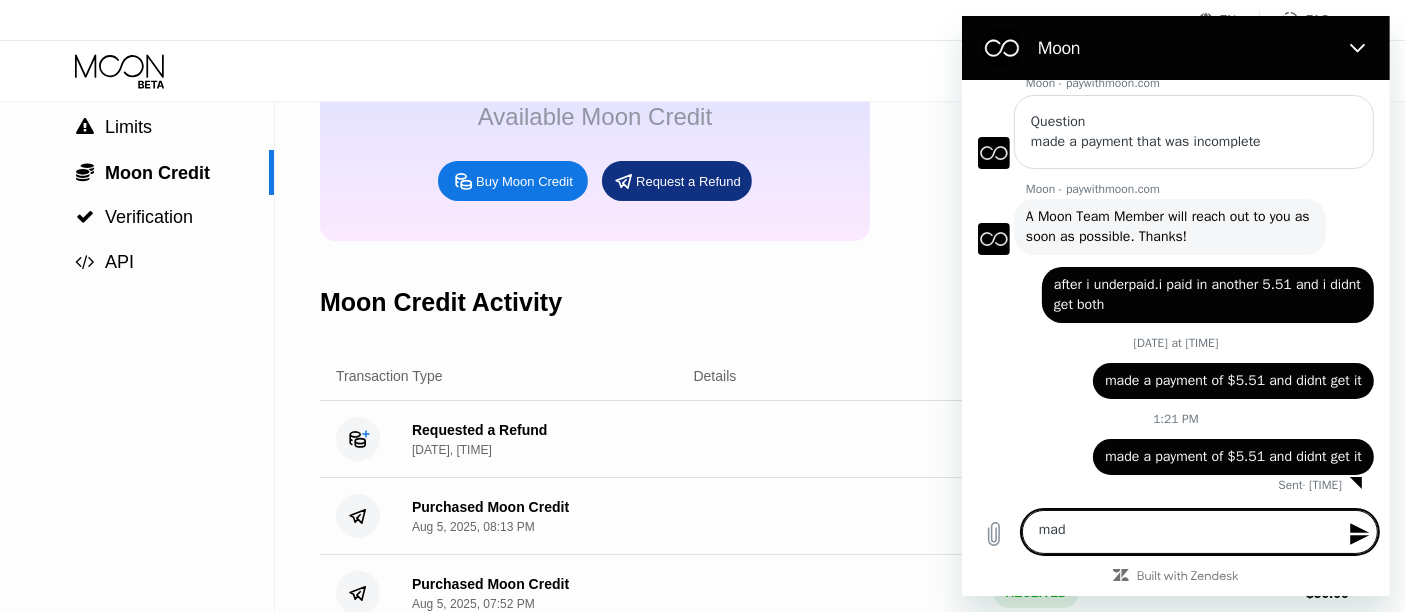 type on "made" 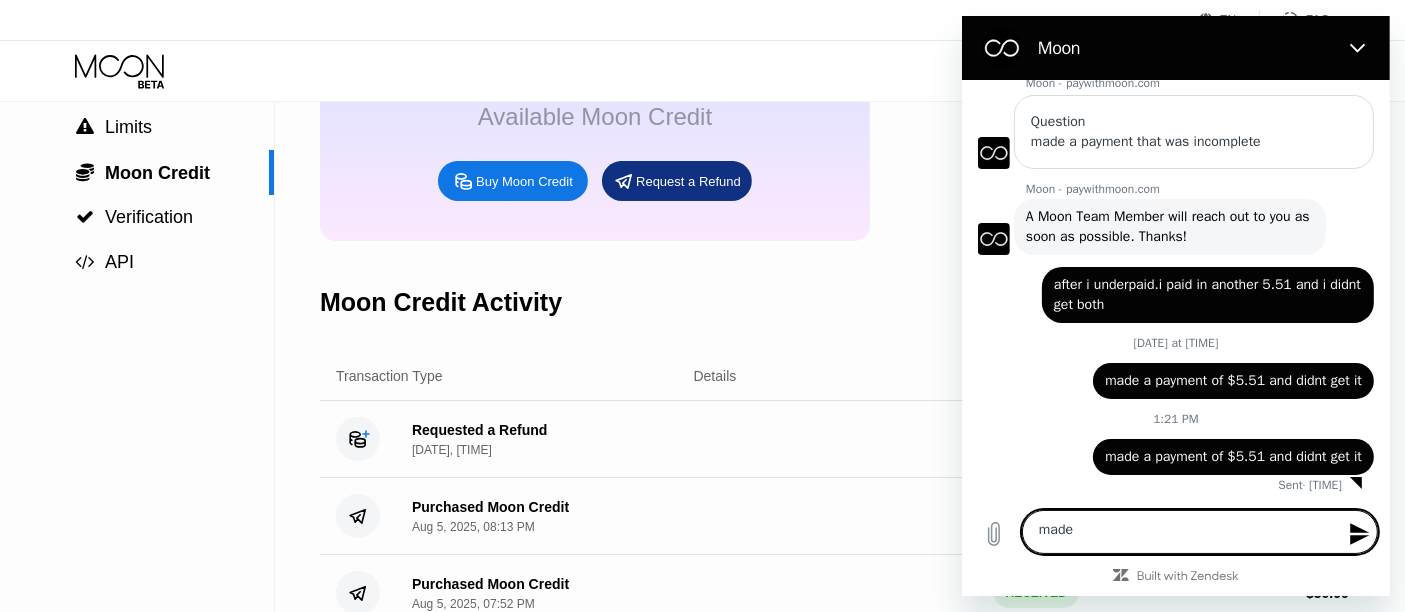 type on "made" 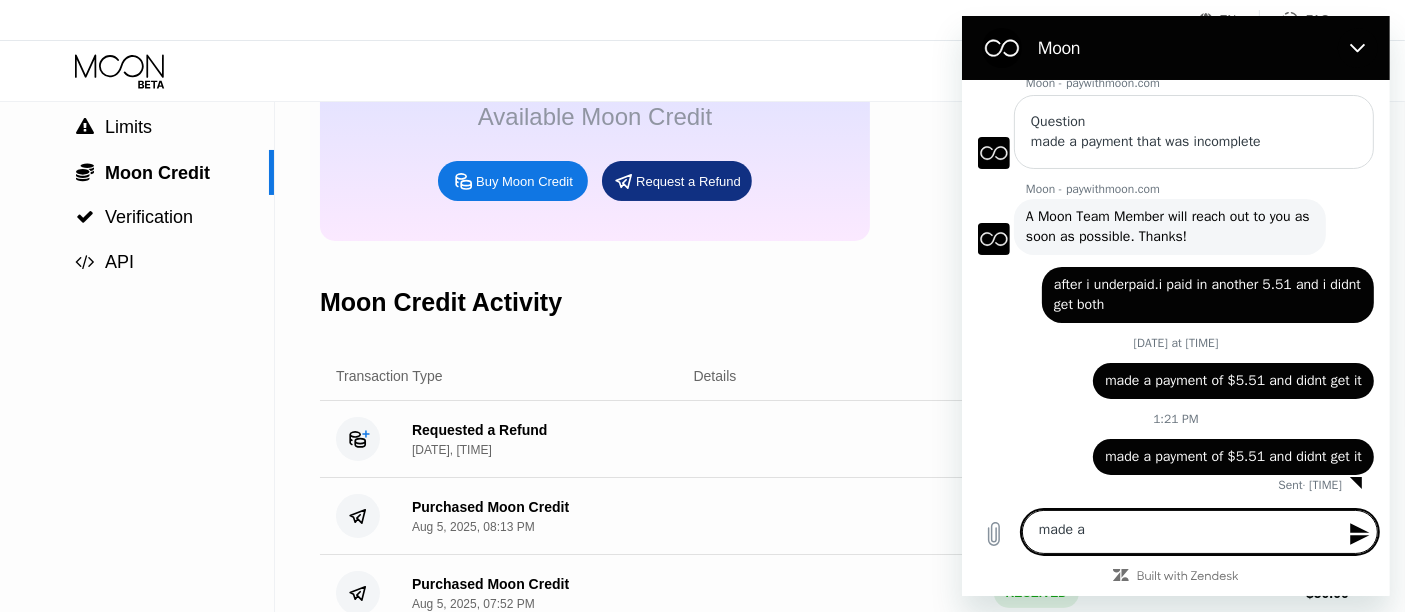 type on "x" 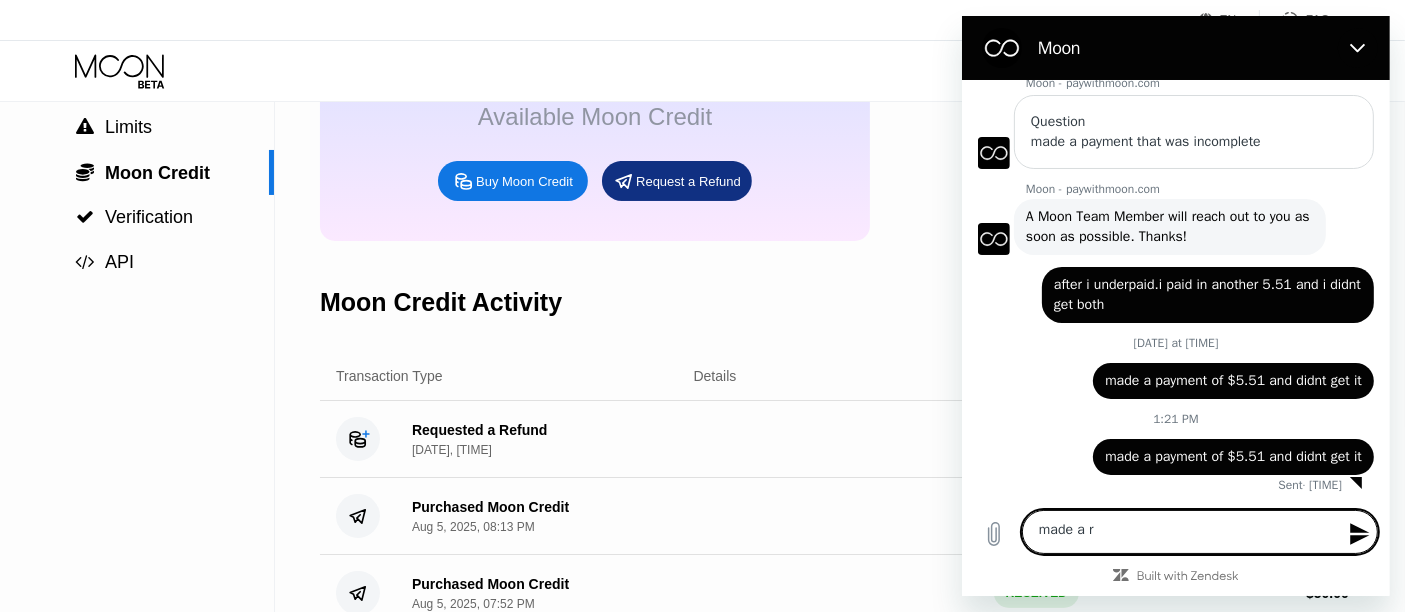type on "made a re" 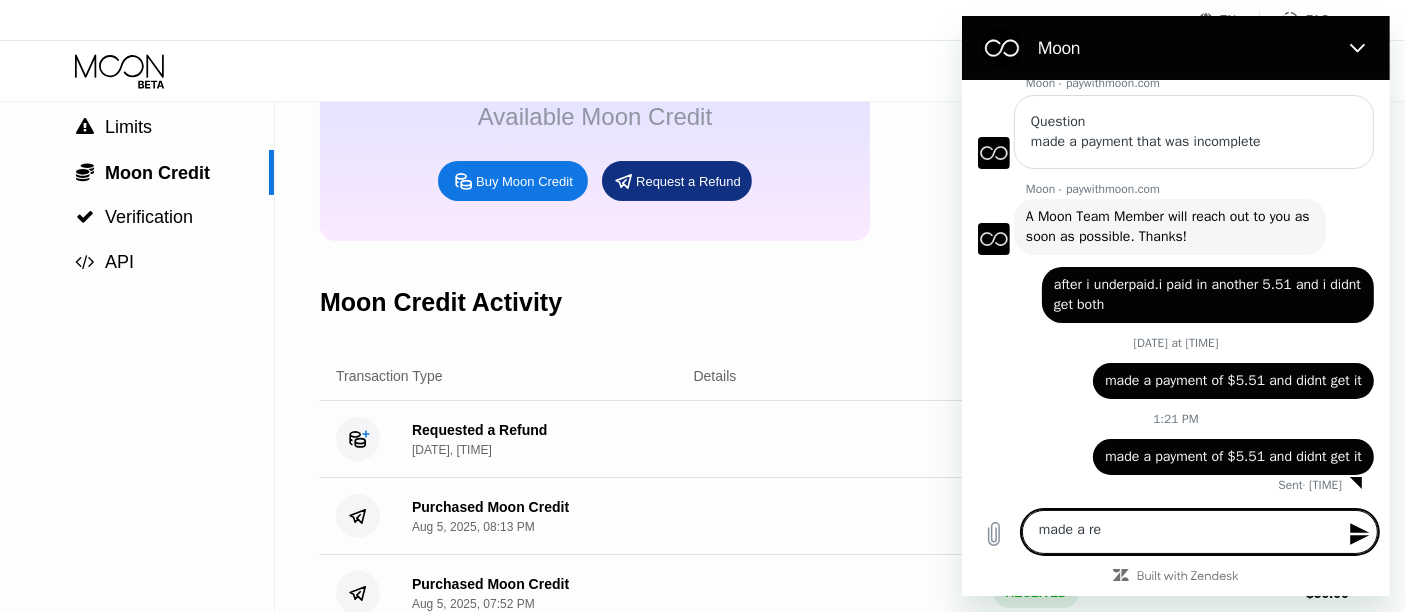 type on "made a req" 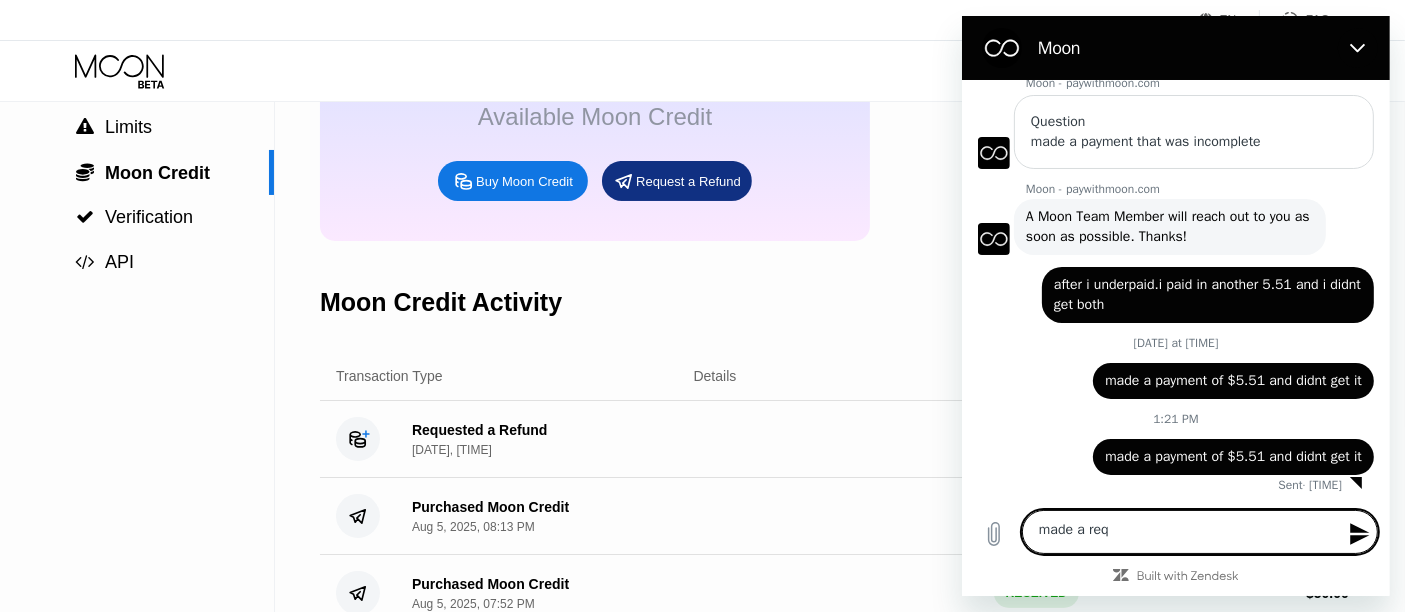 type on "made a requ" 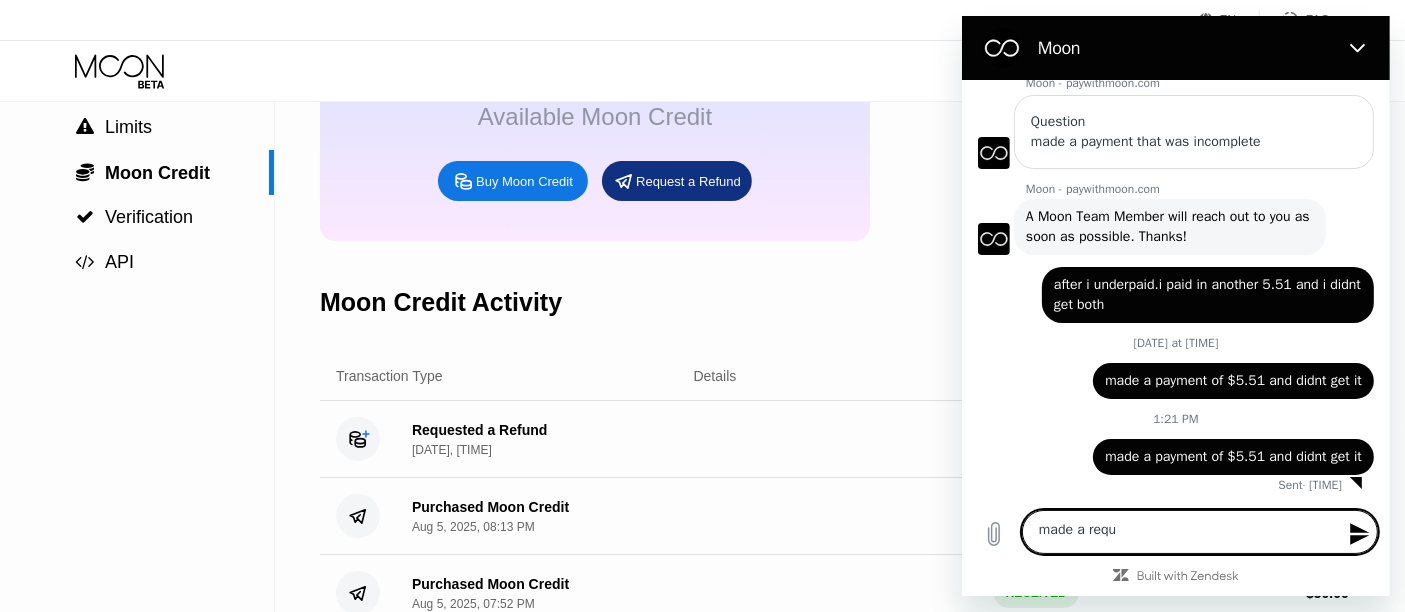 type on "made a reque" 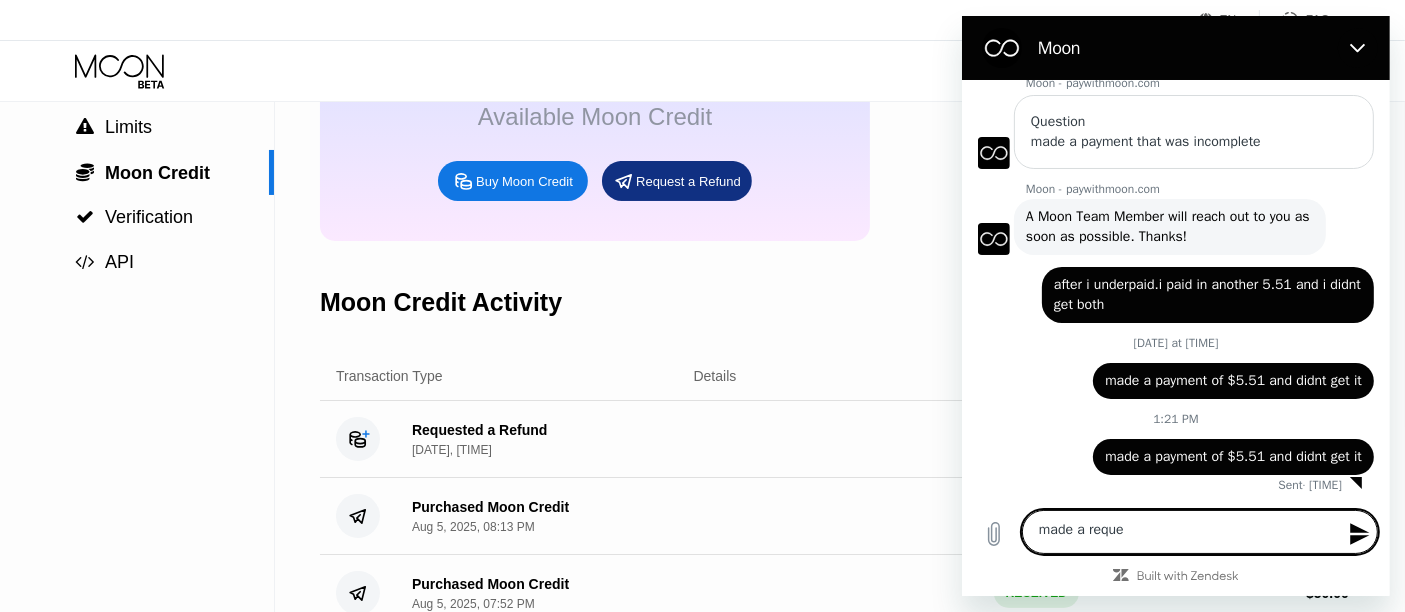 type on "made a reques" 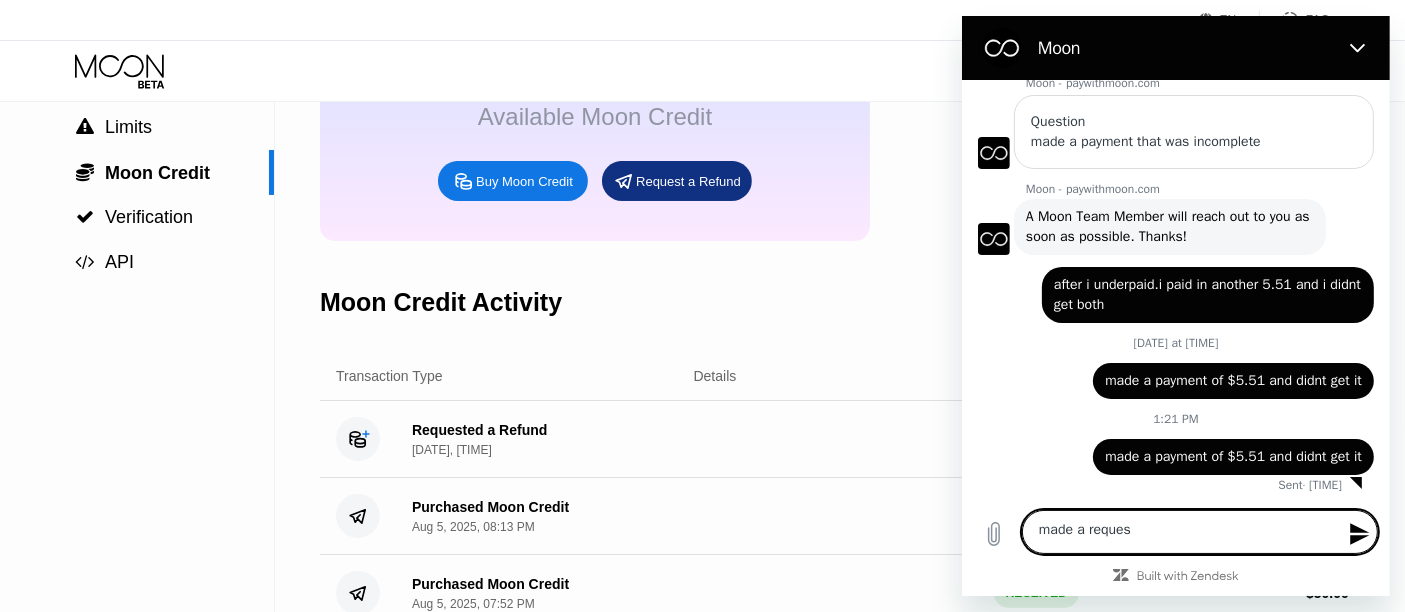 type on "made a request" 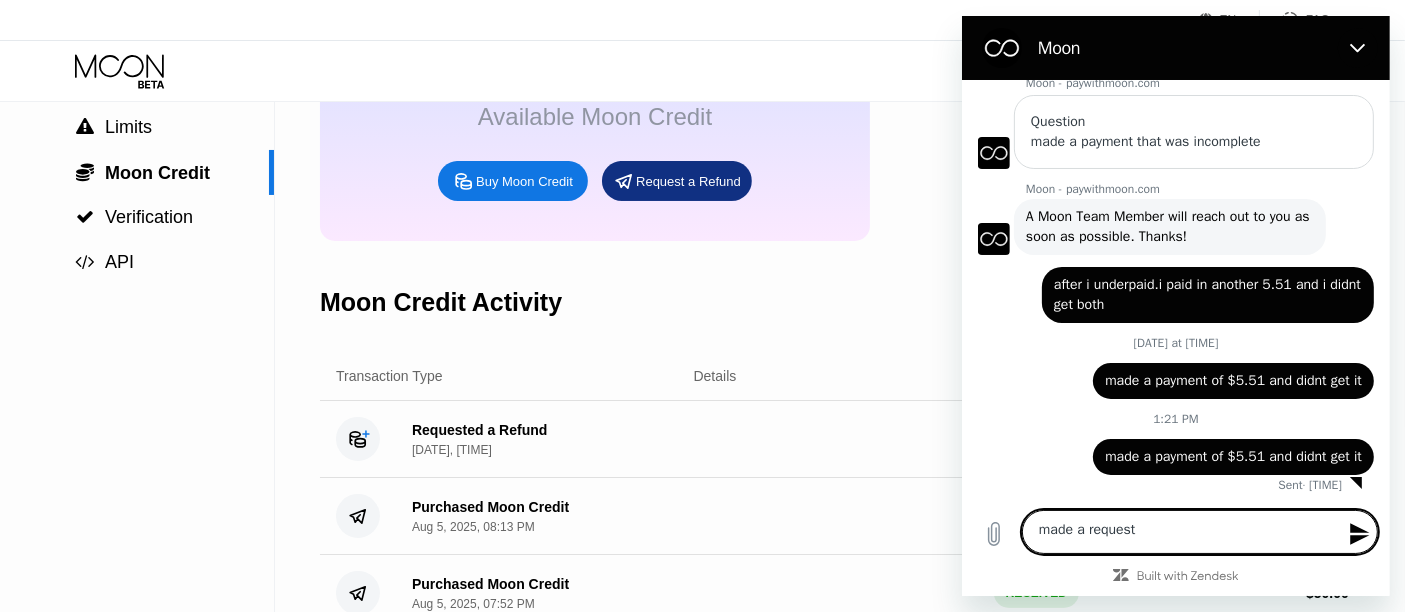 type on "made a request" 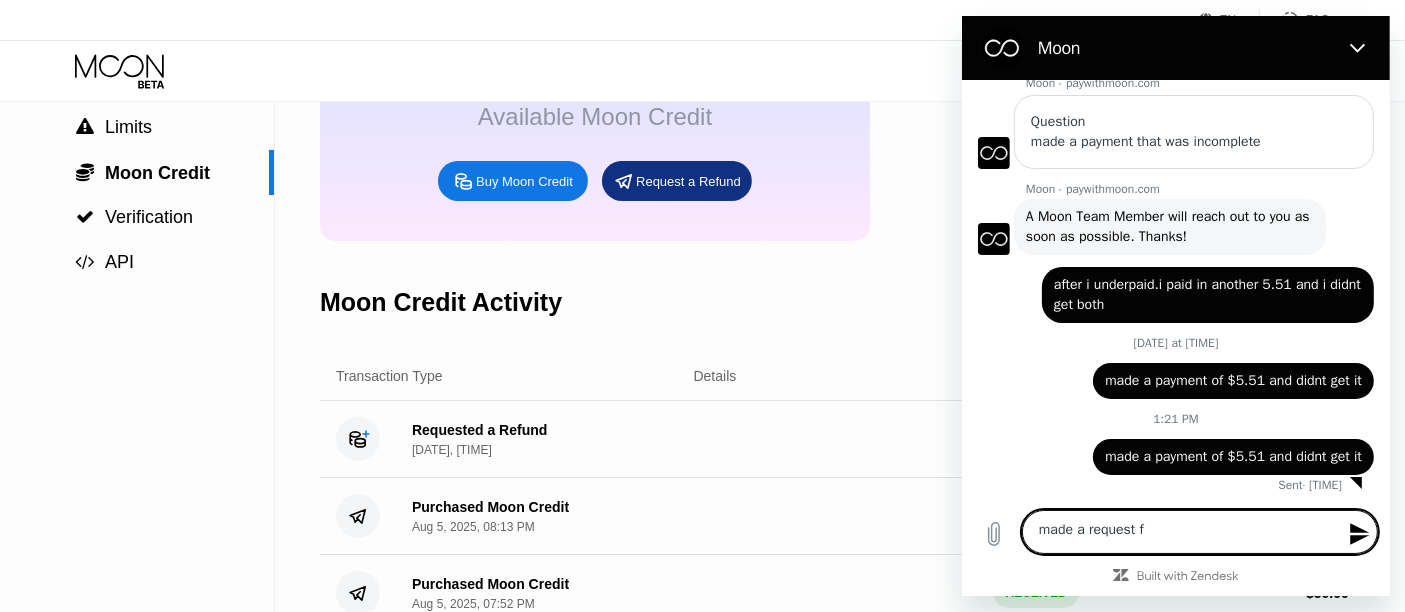 type on "made a request fo" 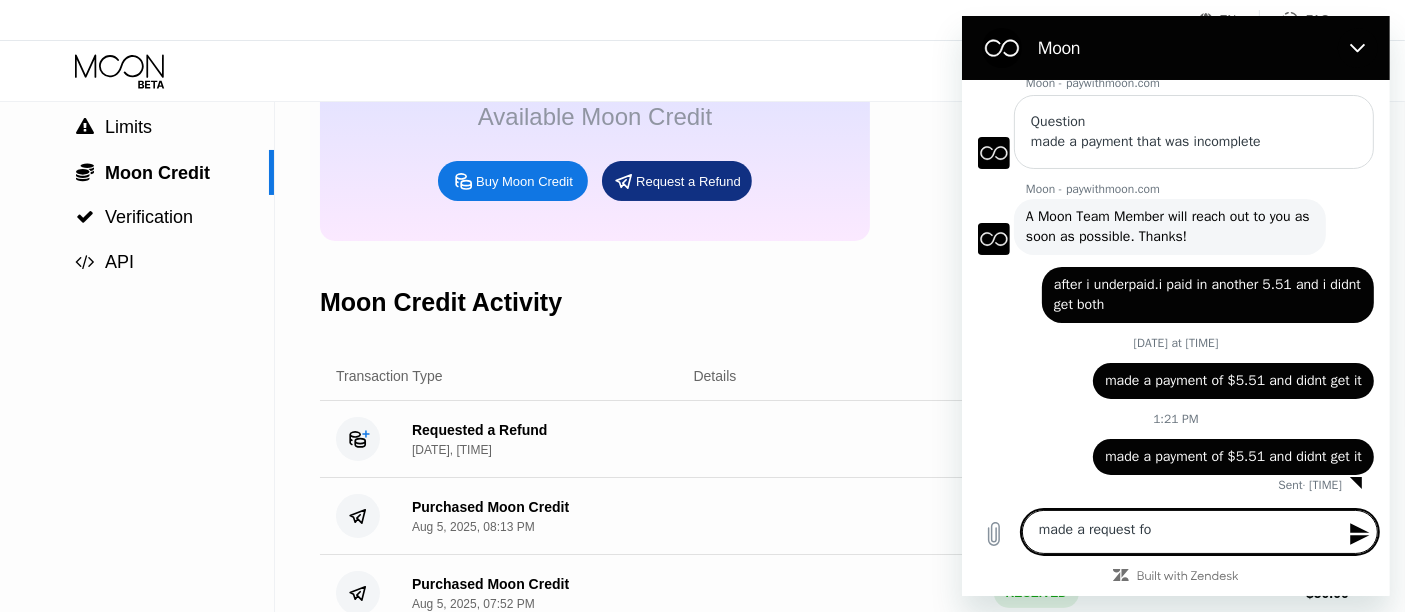type on "made a request for" 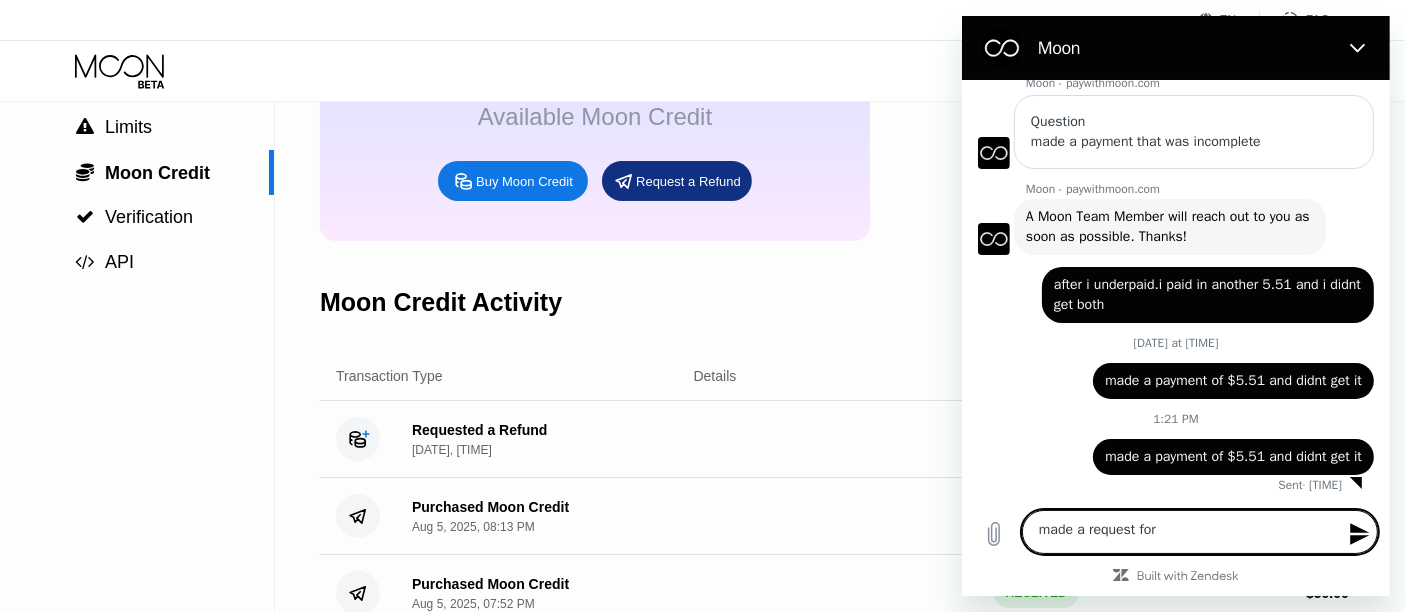 type on "x" 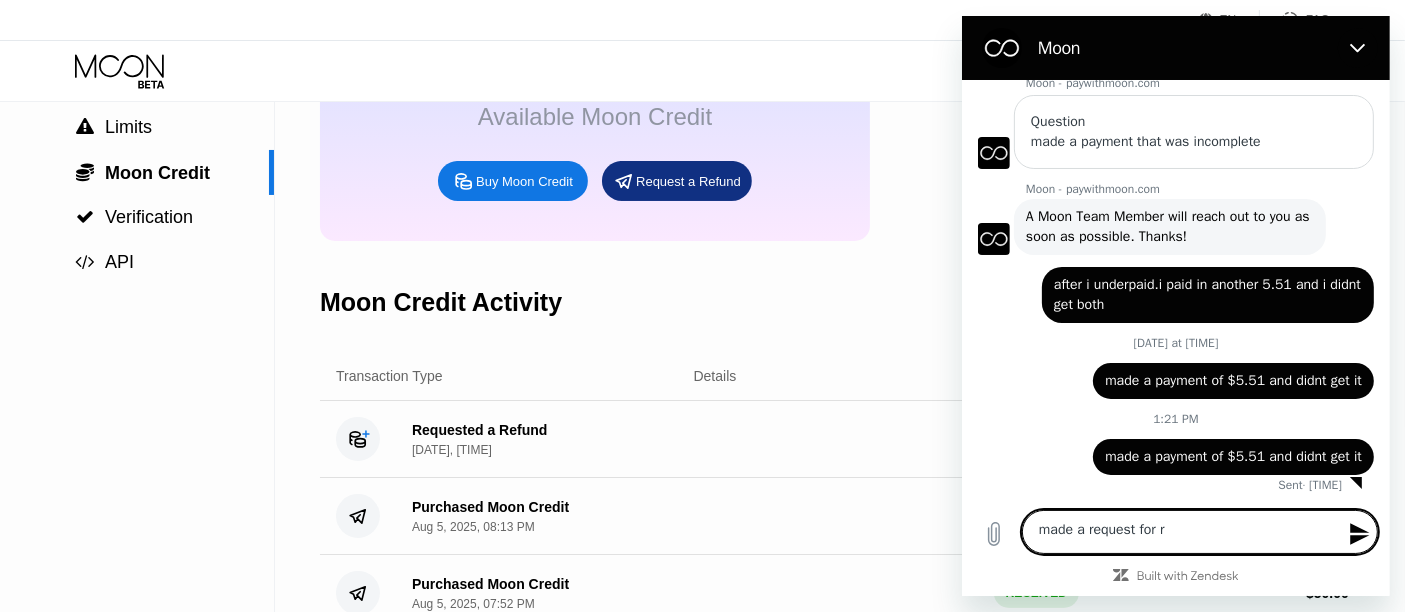 type on "made a request for re" 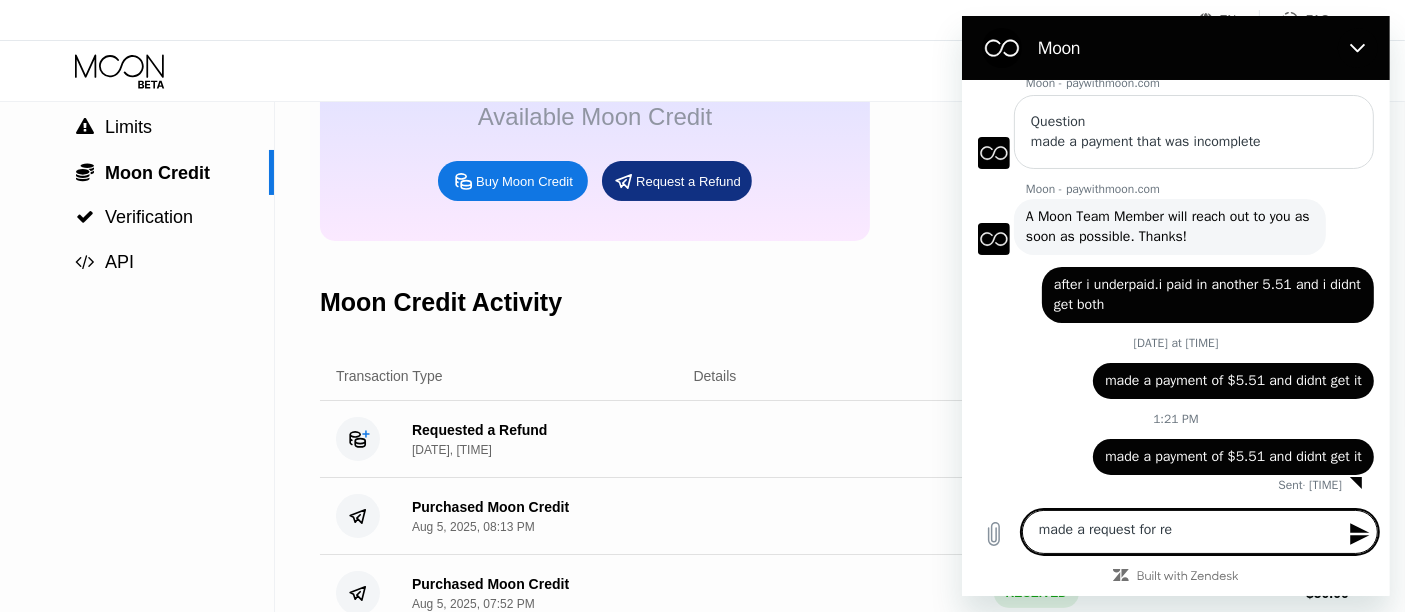 type on "made a request for ref" 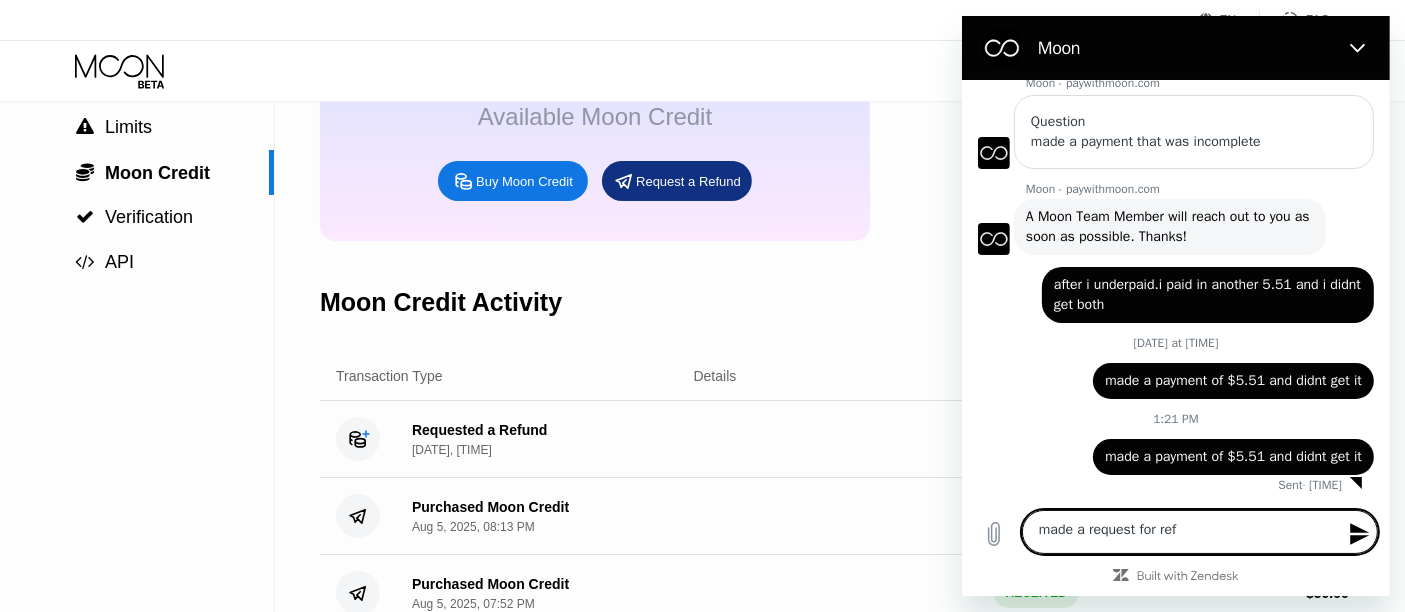 type on "made a request for refu" 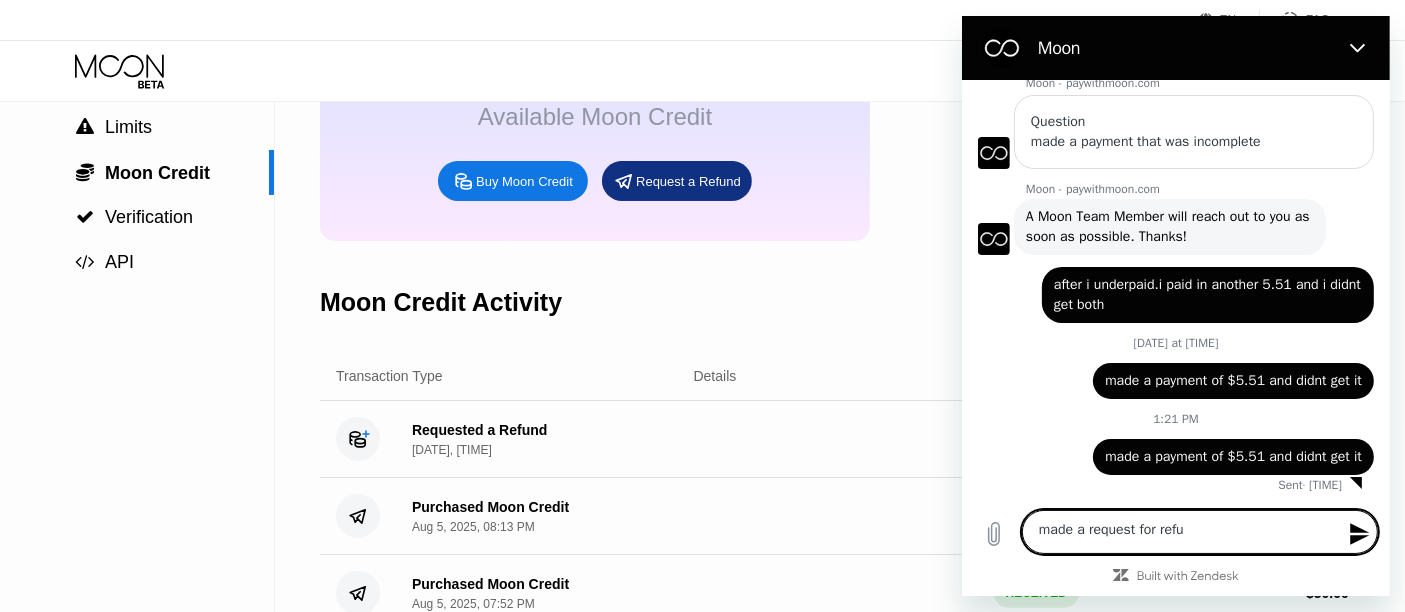 type on "made a request for refun" 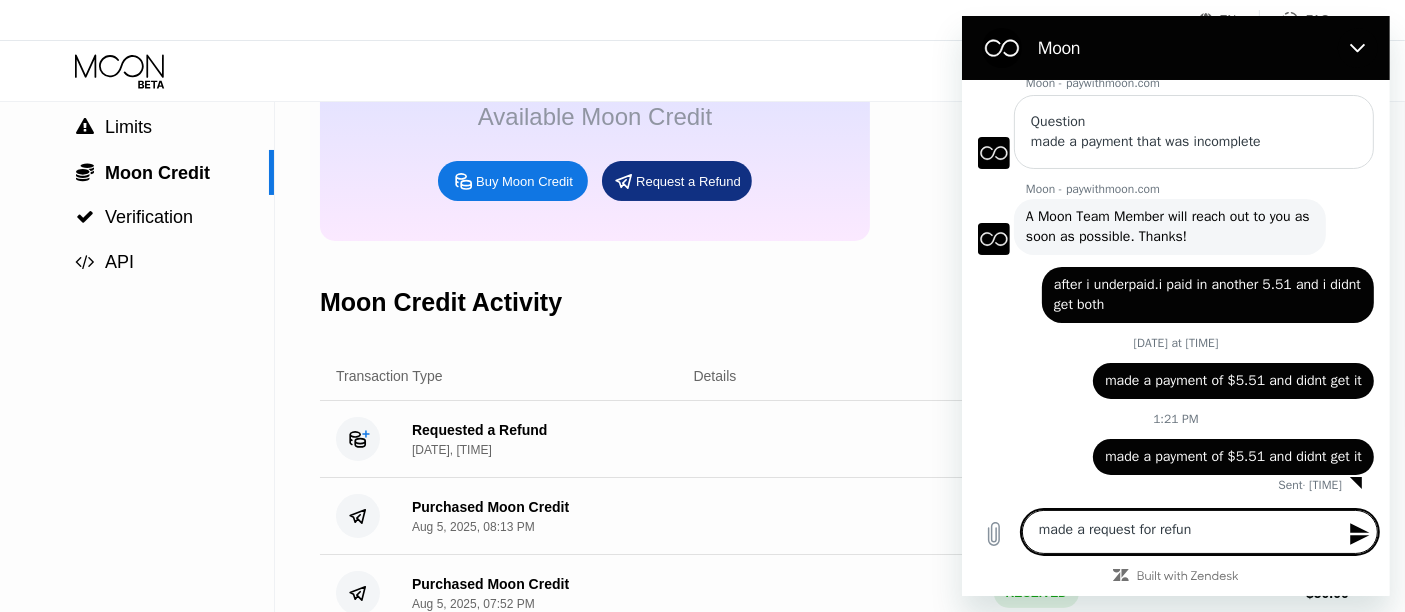 type on "made a request for refund" 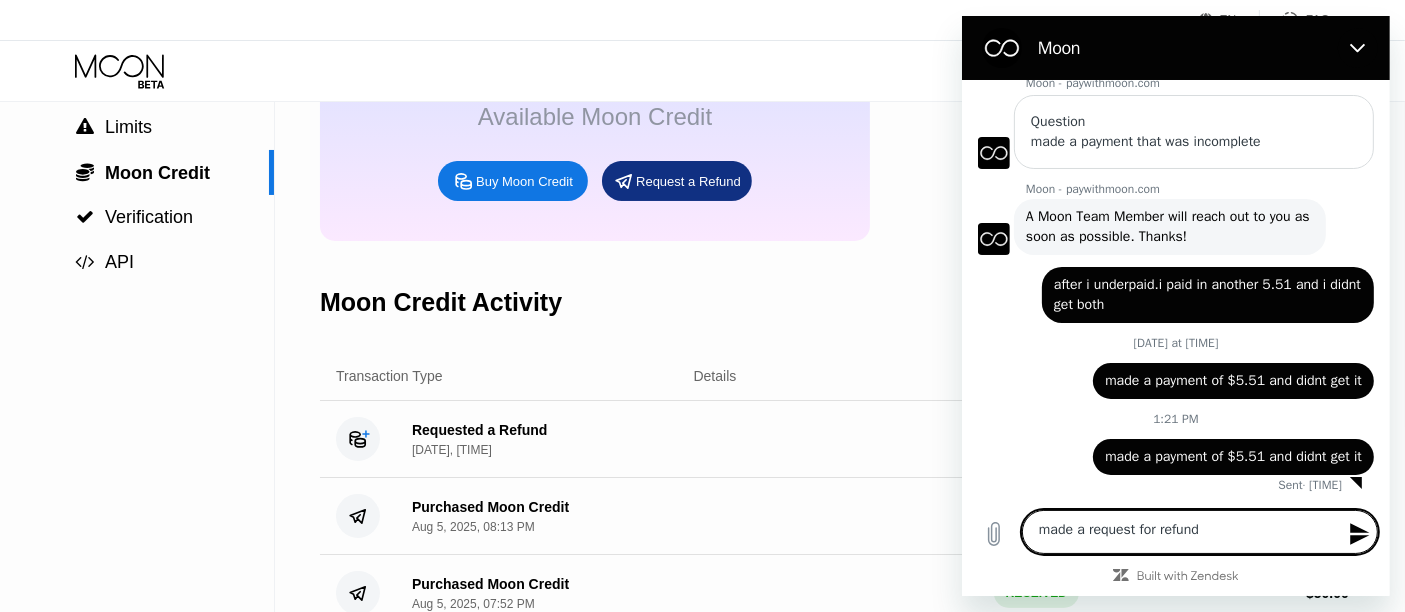 type on "made a request for refund" 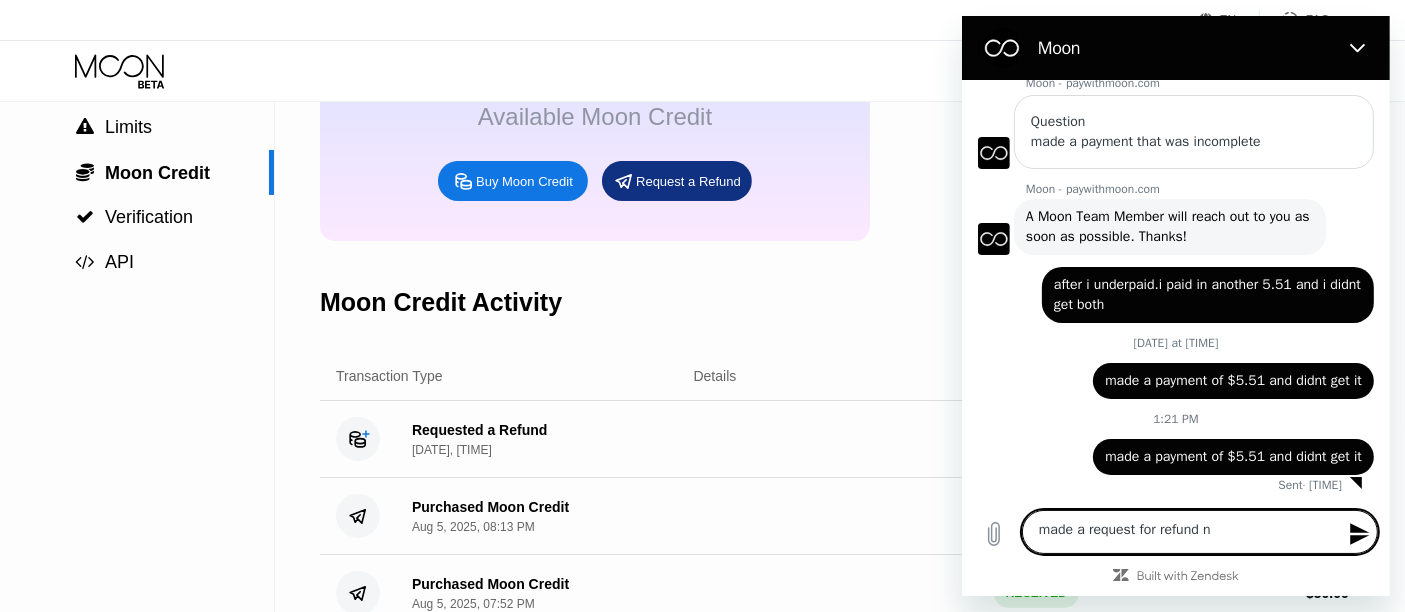 type on "made a request for refund na" 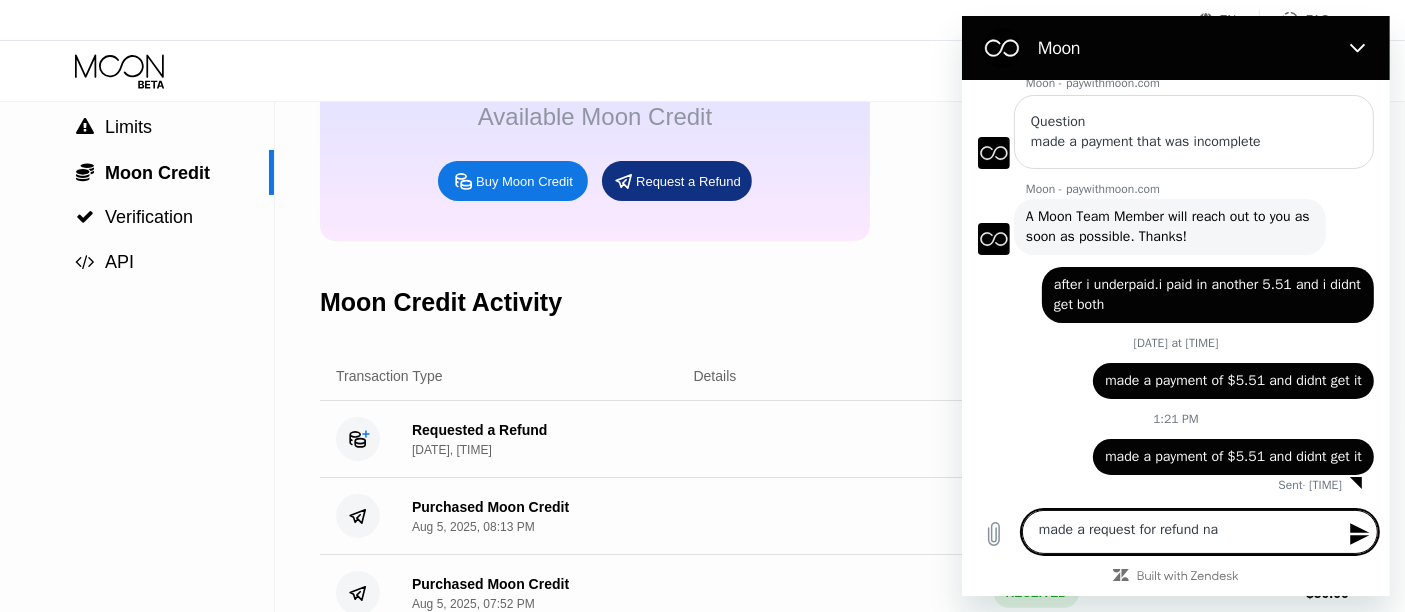 type on "made a request for refund na" 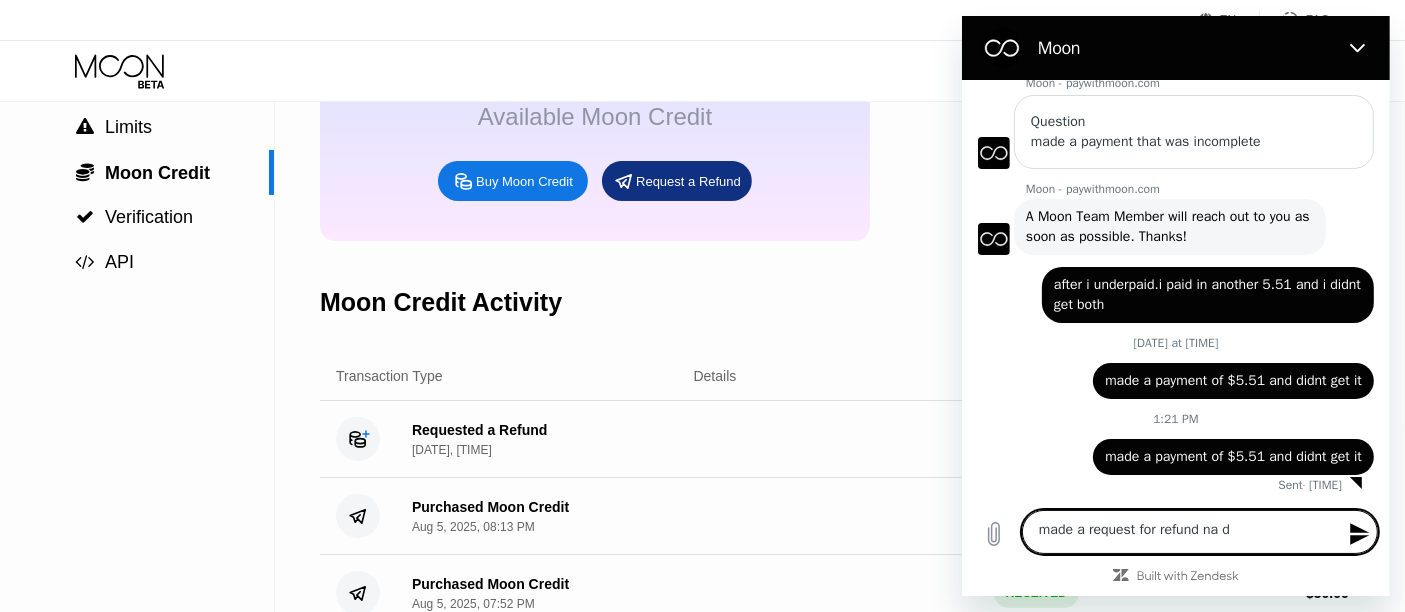 type on "made a request for refund na d" 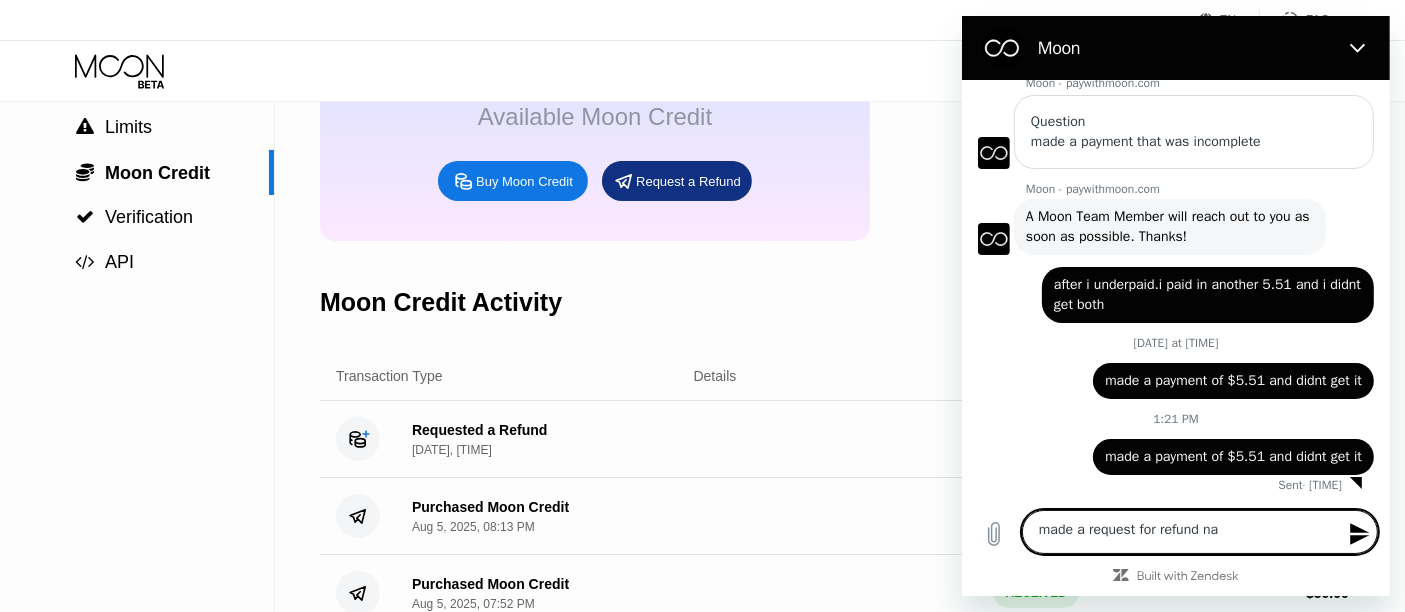 type on "made a request for refund na" 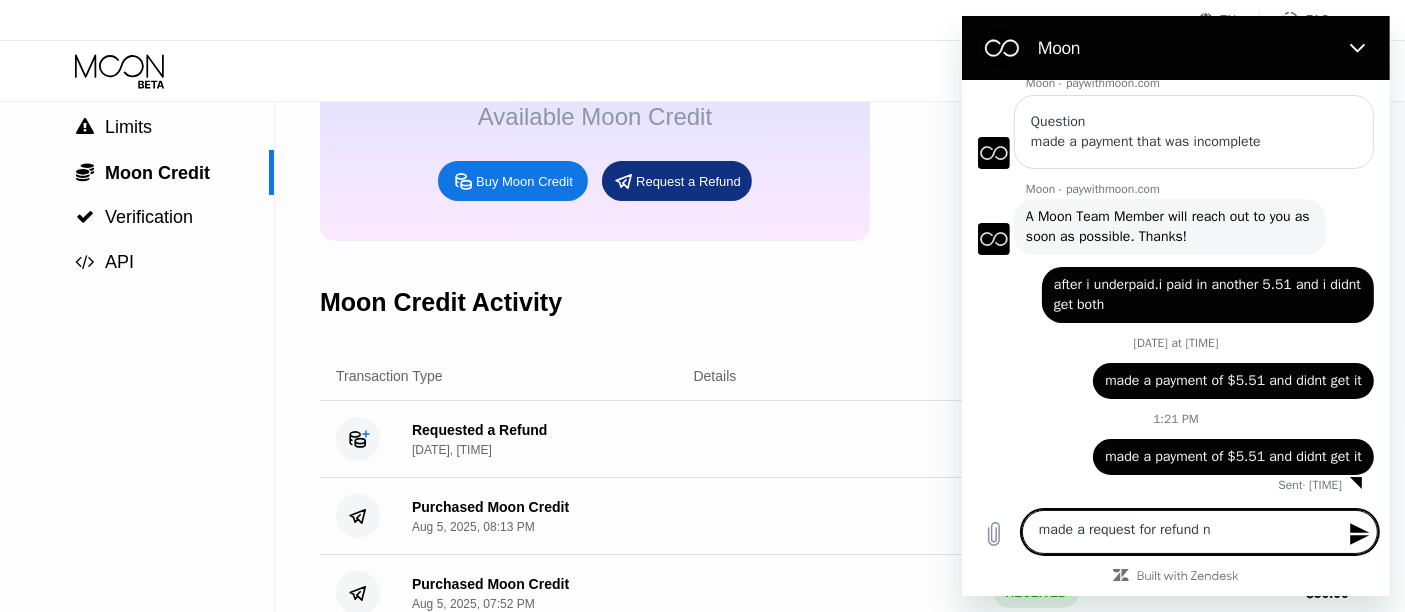 type on "made a request for refund" 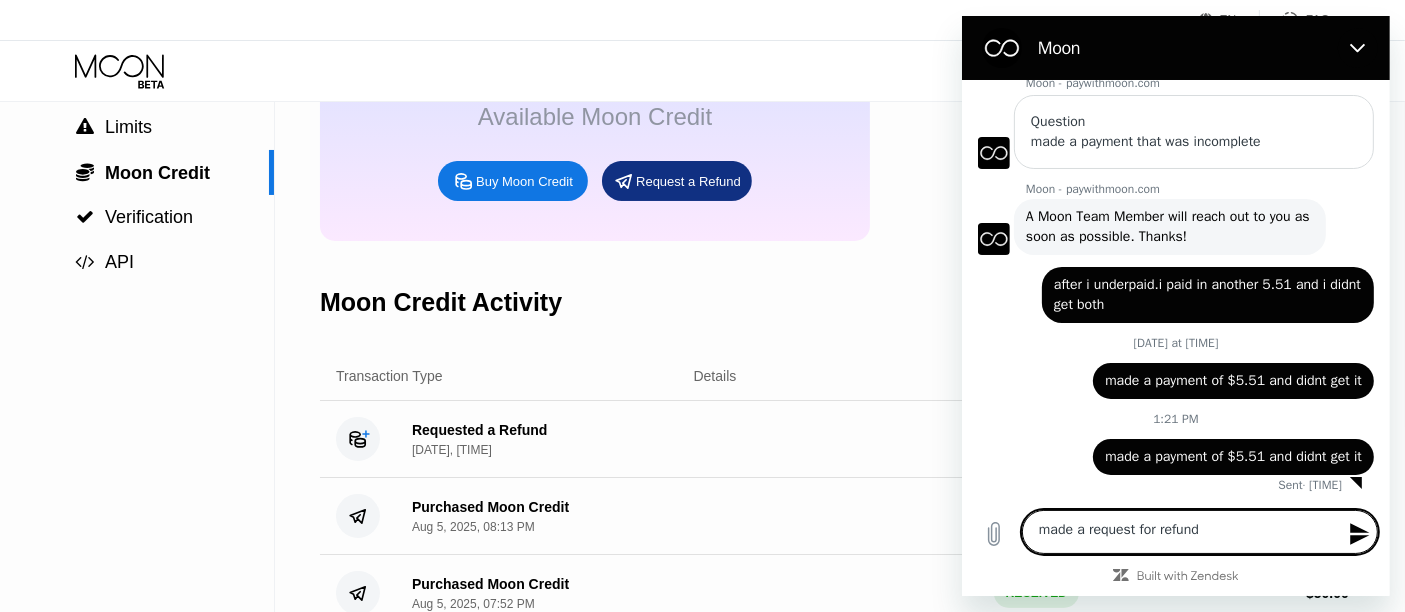 type on "made a request for refund a" 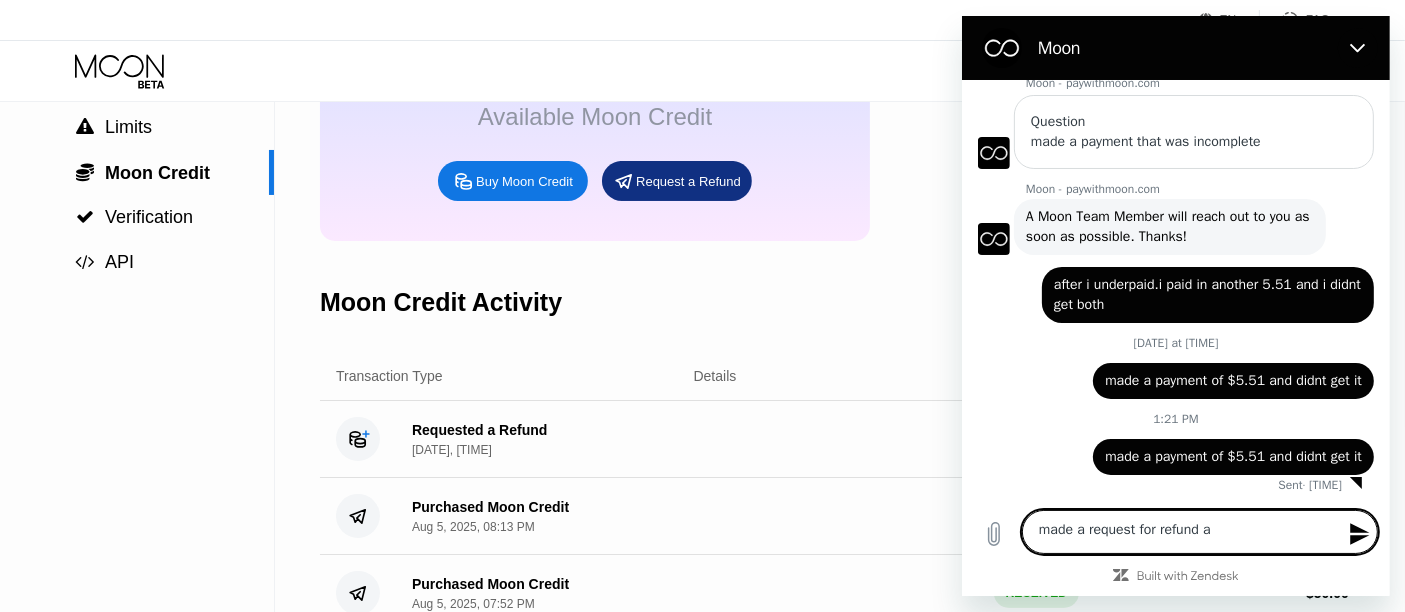 type on "made a request for refund an" 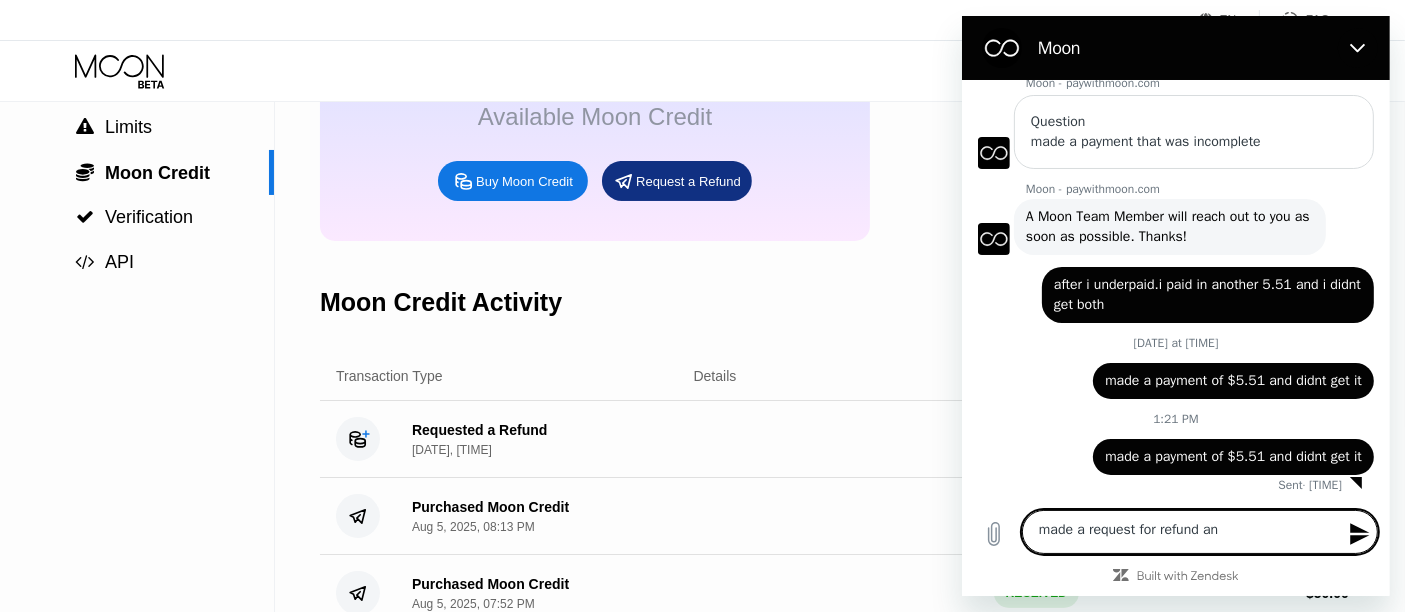 type on "made a request for refund and" 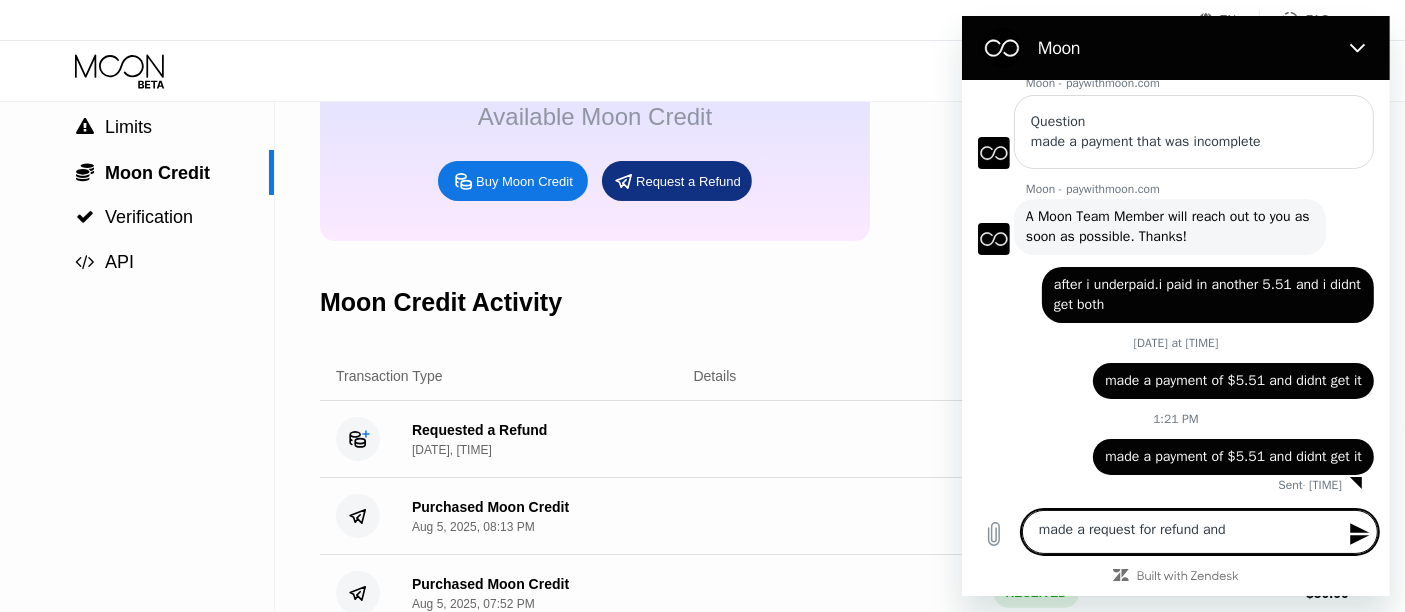type on "made a request for refund and" 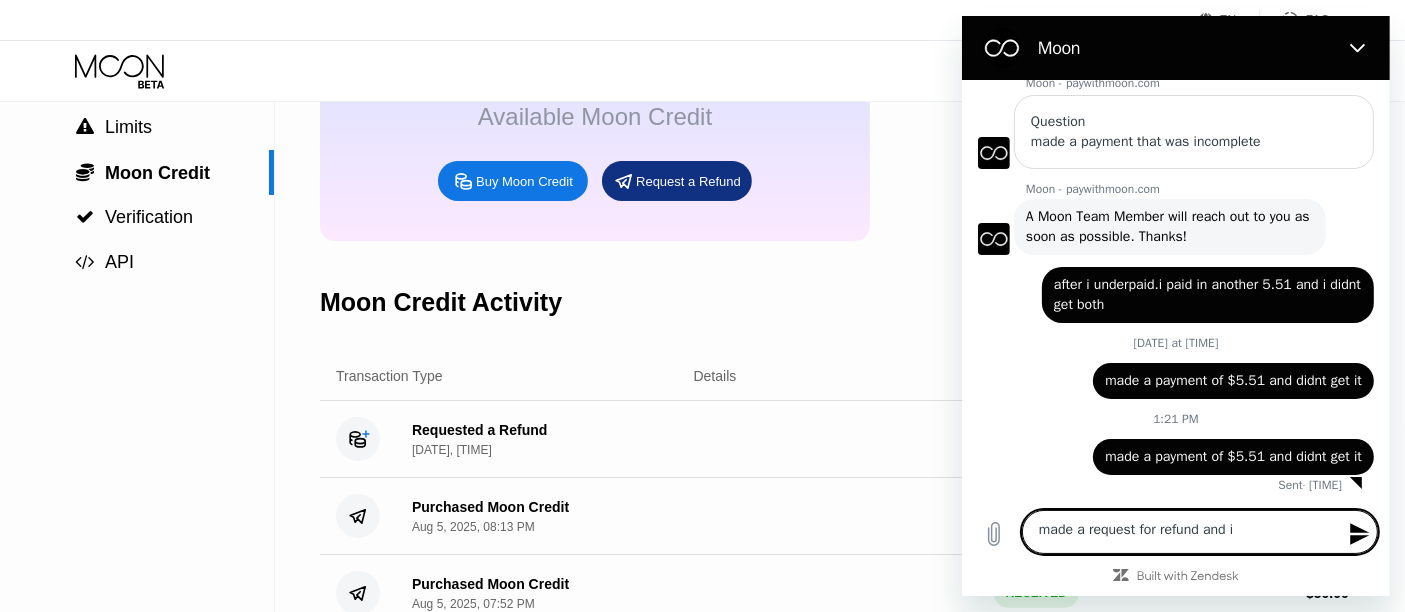 type on "made a request for refund and it" 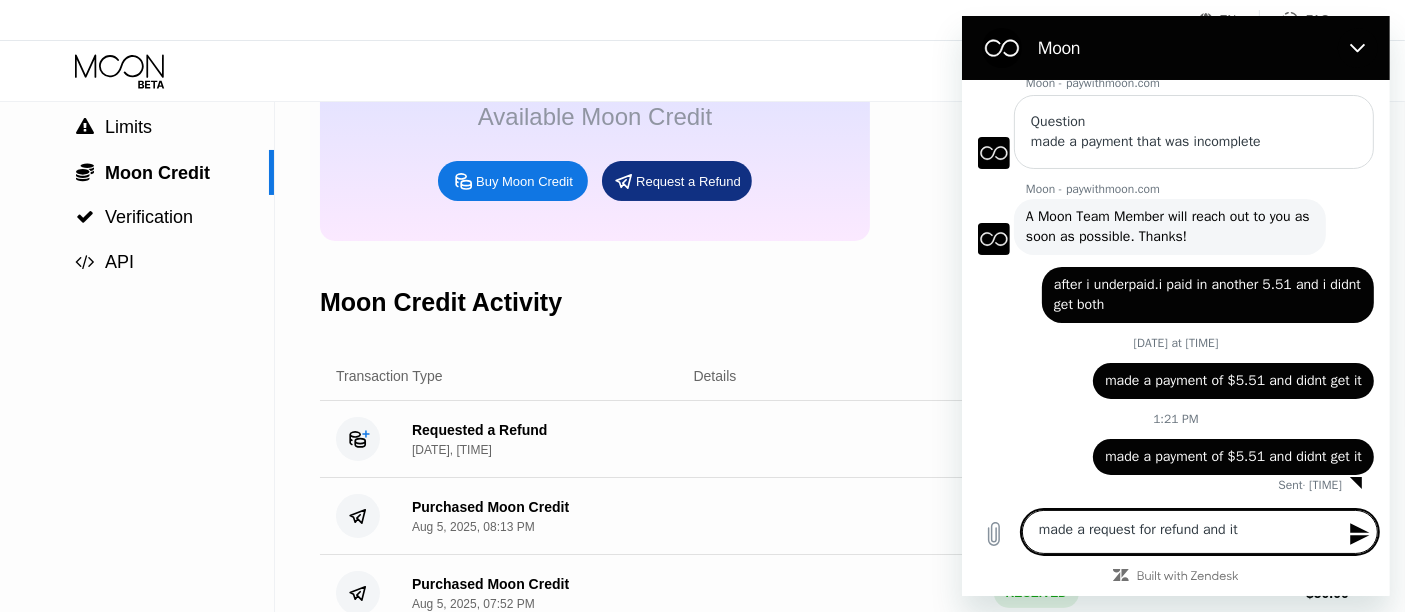 type on "made a request for refund and it" 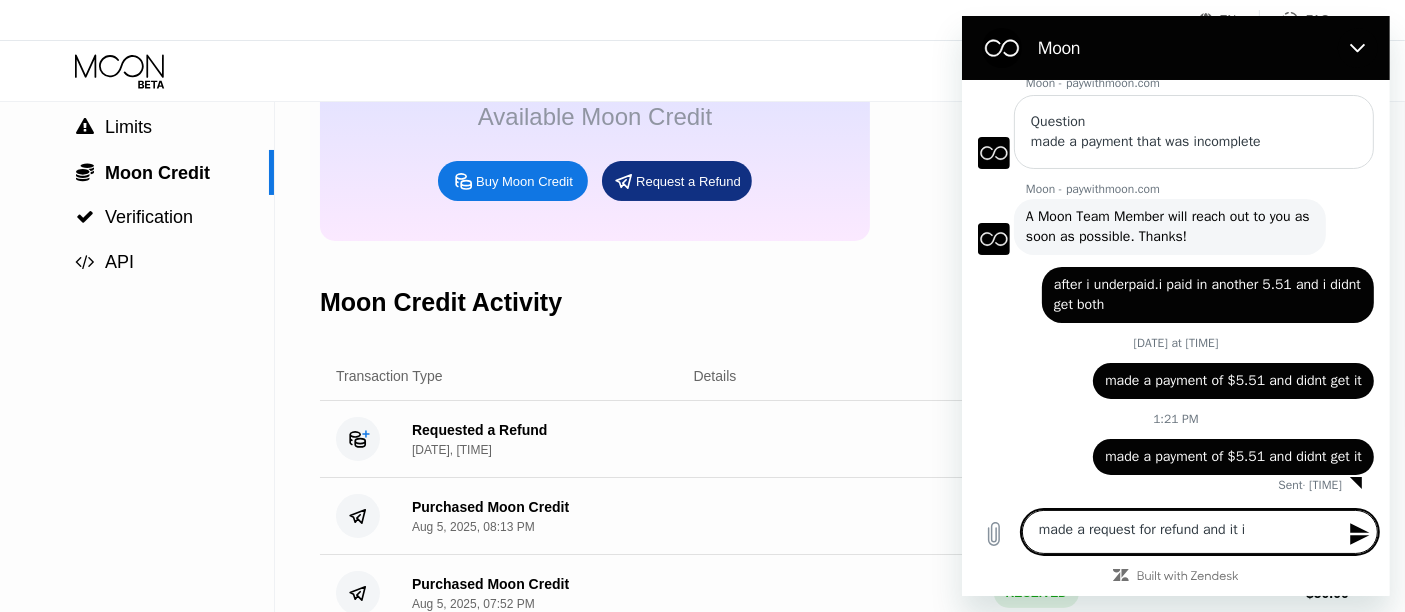 type on "made a request for refund and it is" 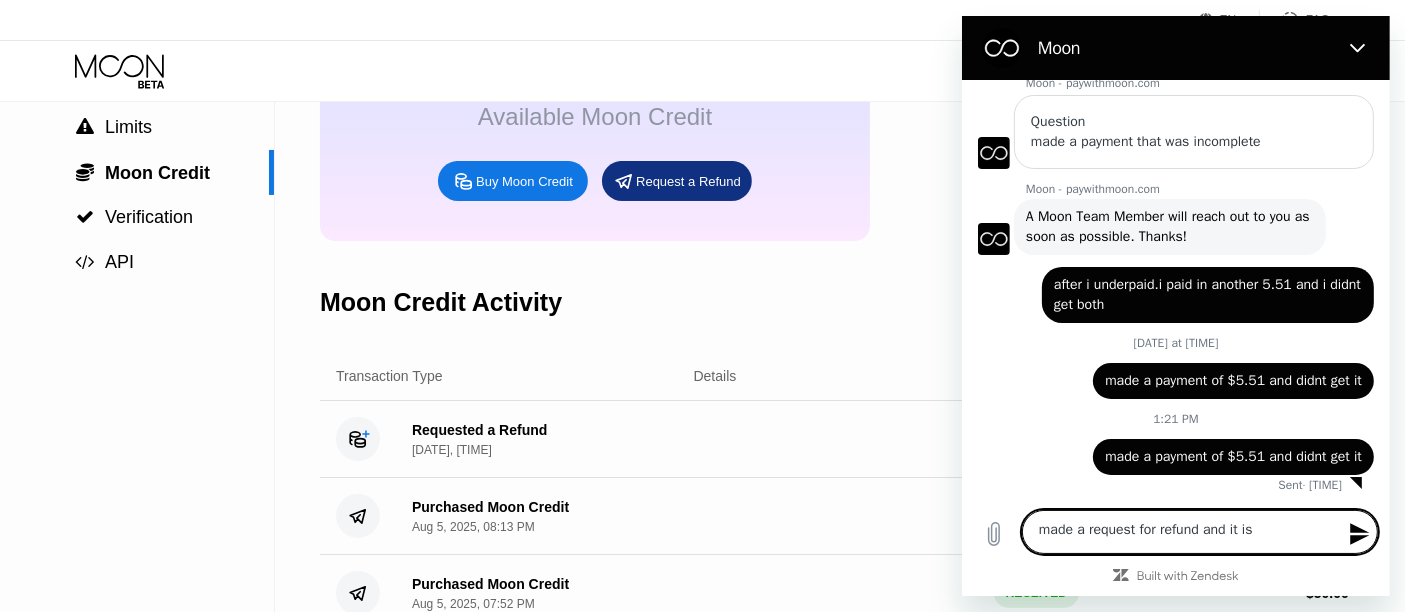type on "made a request for refund and it is" 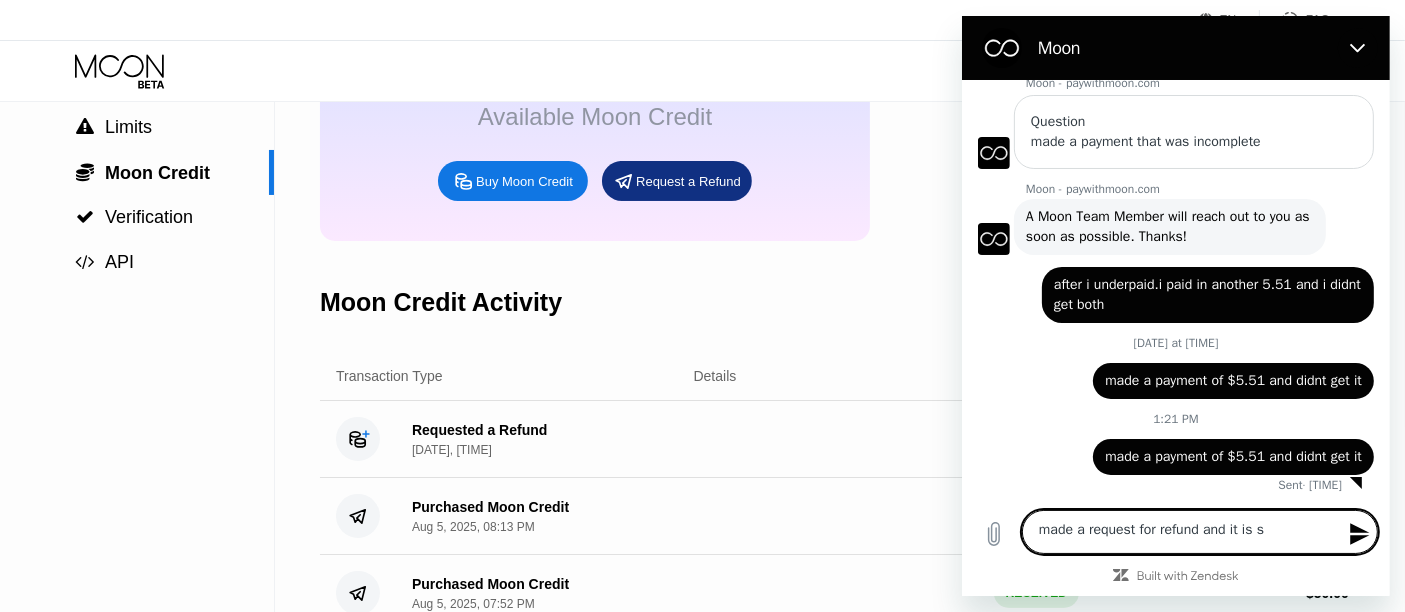 type on "made a request for refund and it is st" 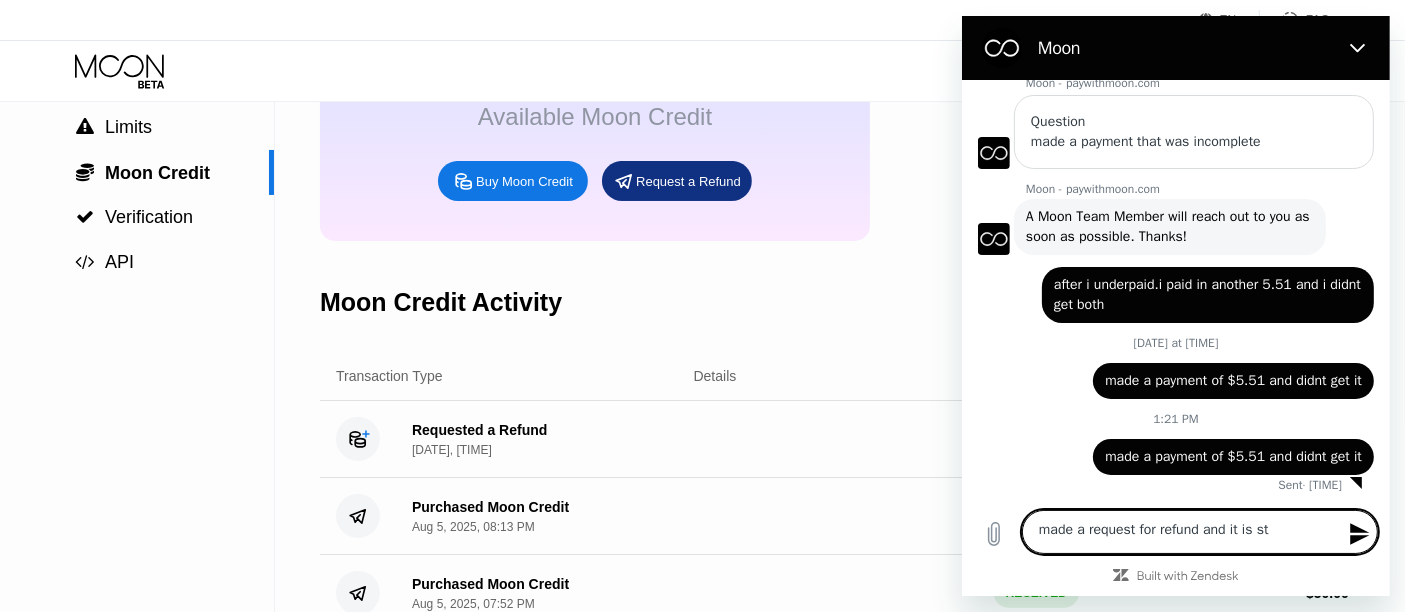 type on "made a request for refund and it is sti" 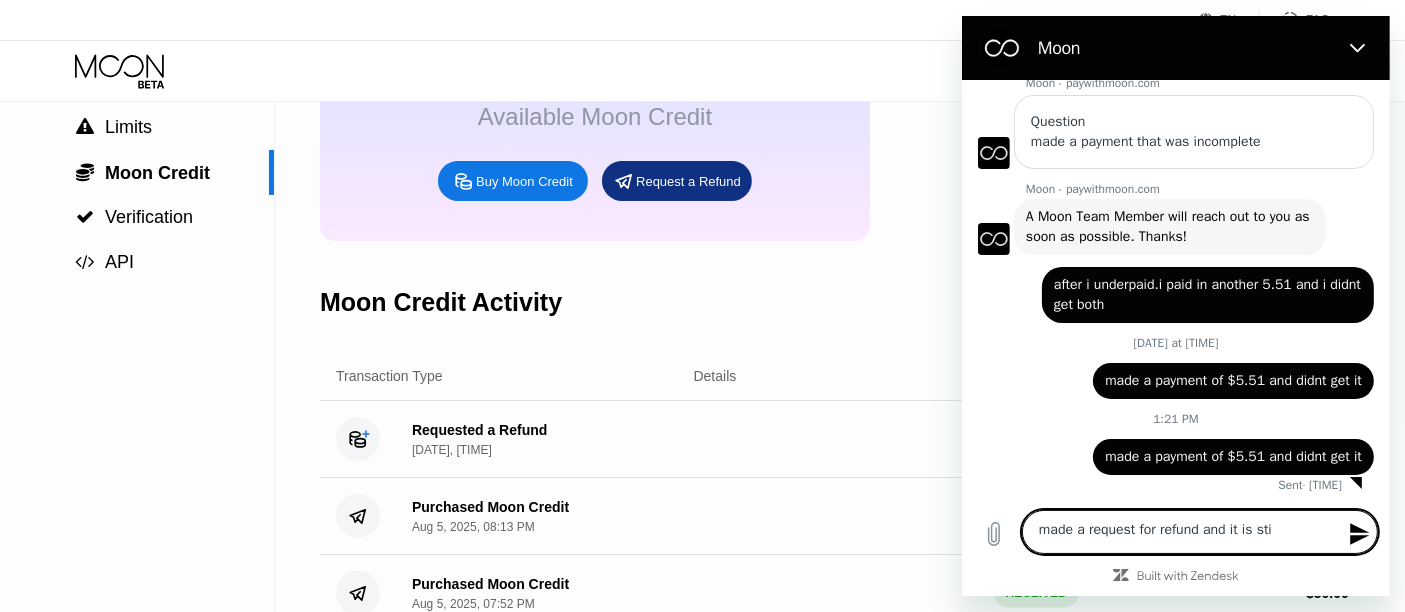 type on "x" 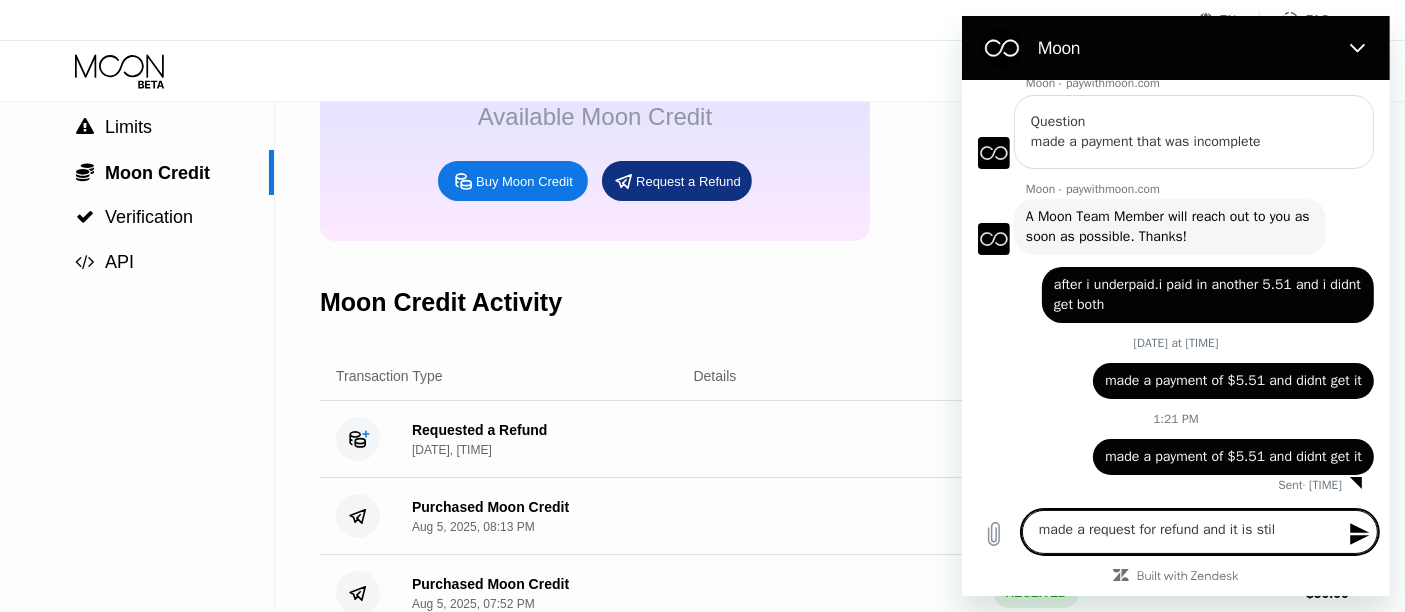 type on "made a request for refund and it is still" 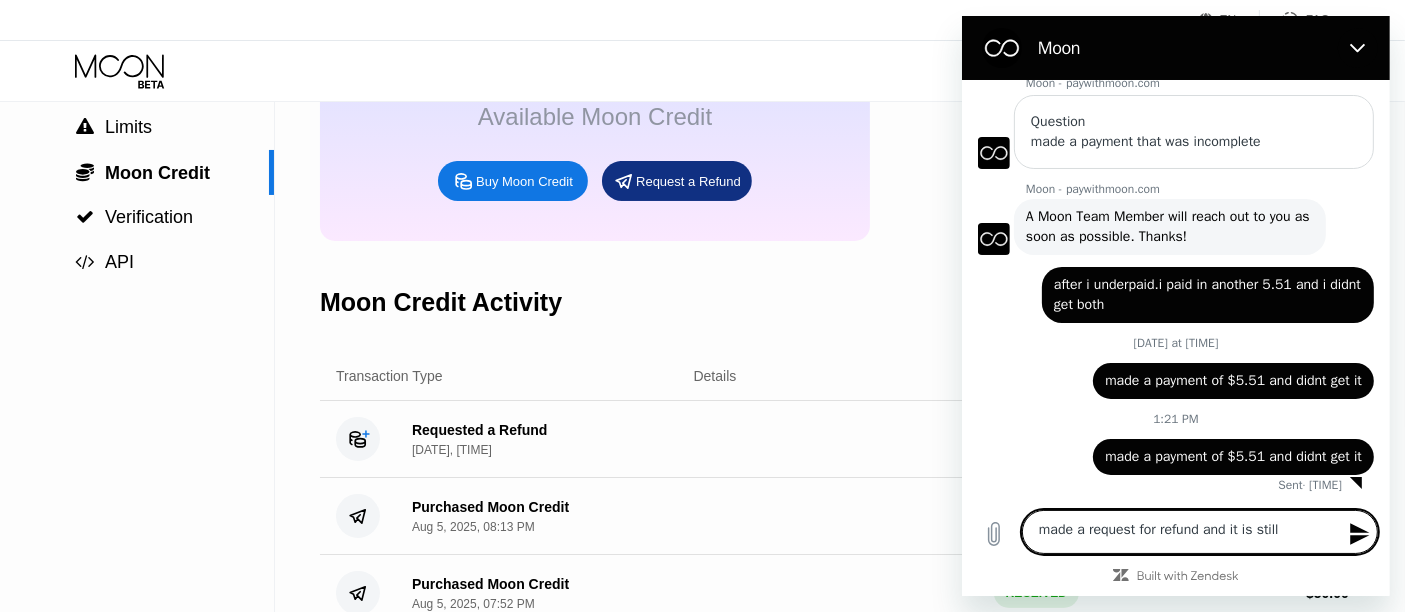 type on "x" 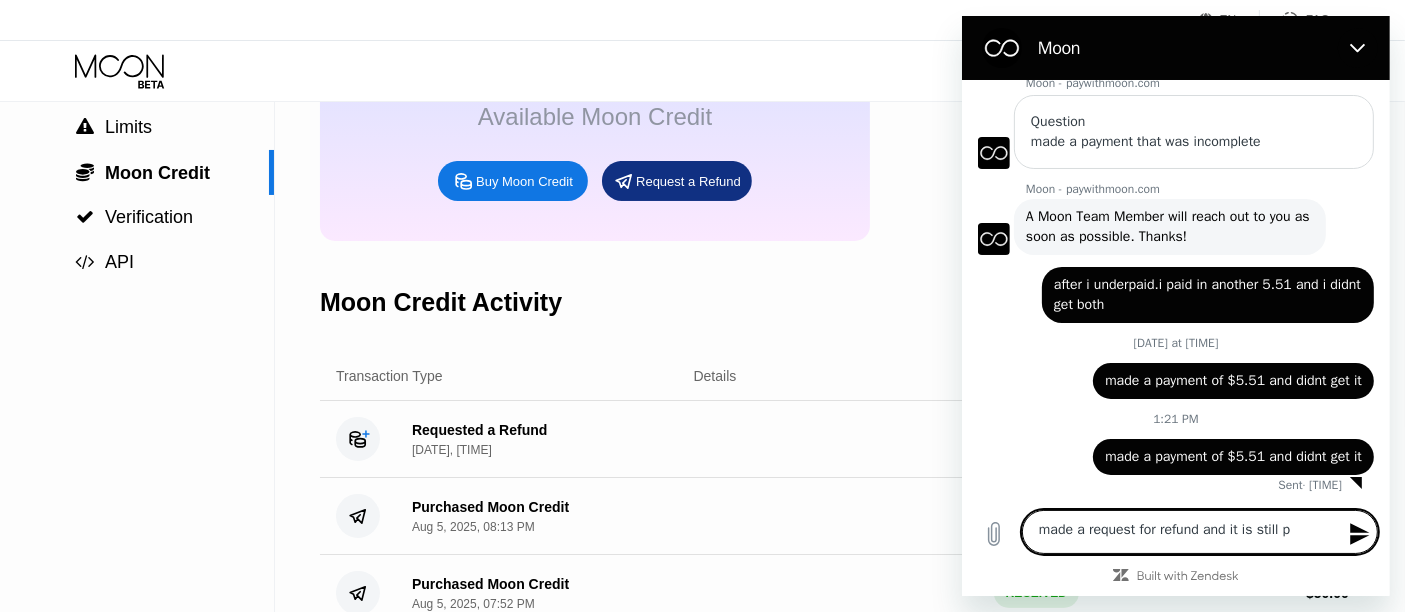 type on "made a request for refund and it is still pe" 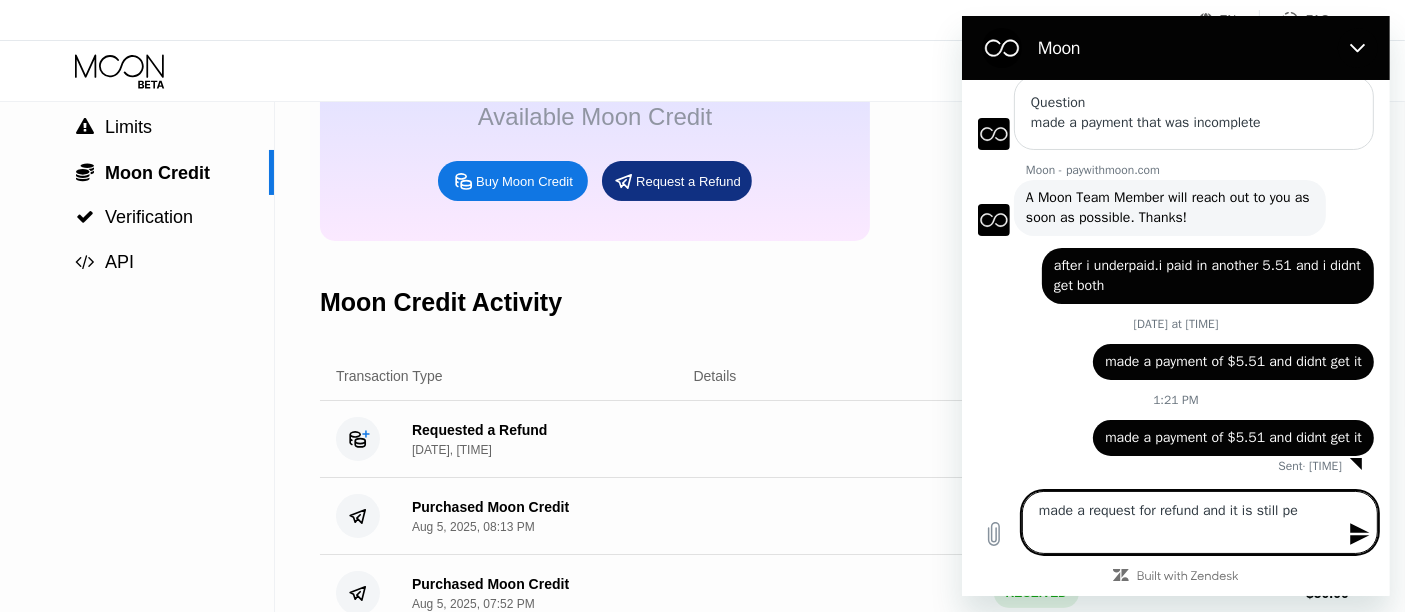 type on "made a request for refund and it is still pen" 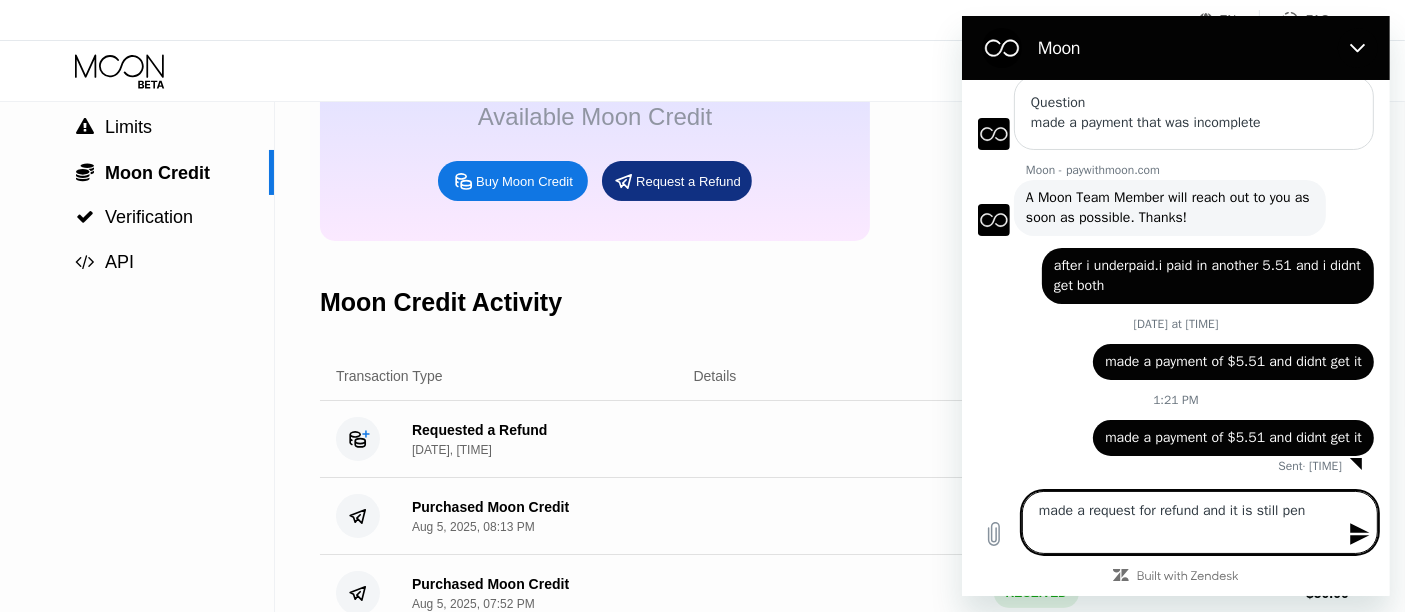 type on "made a request for refund and it is still pend" 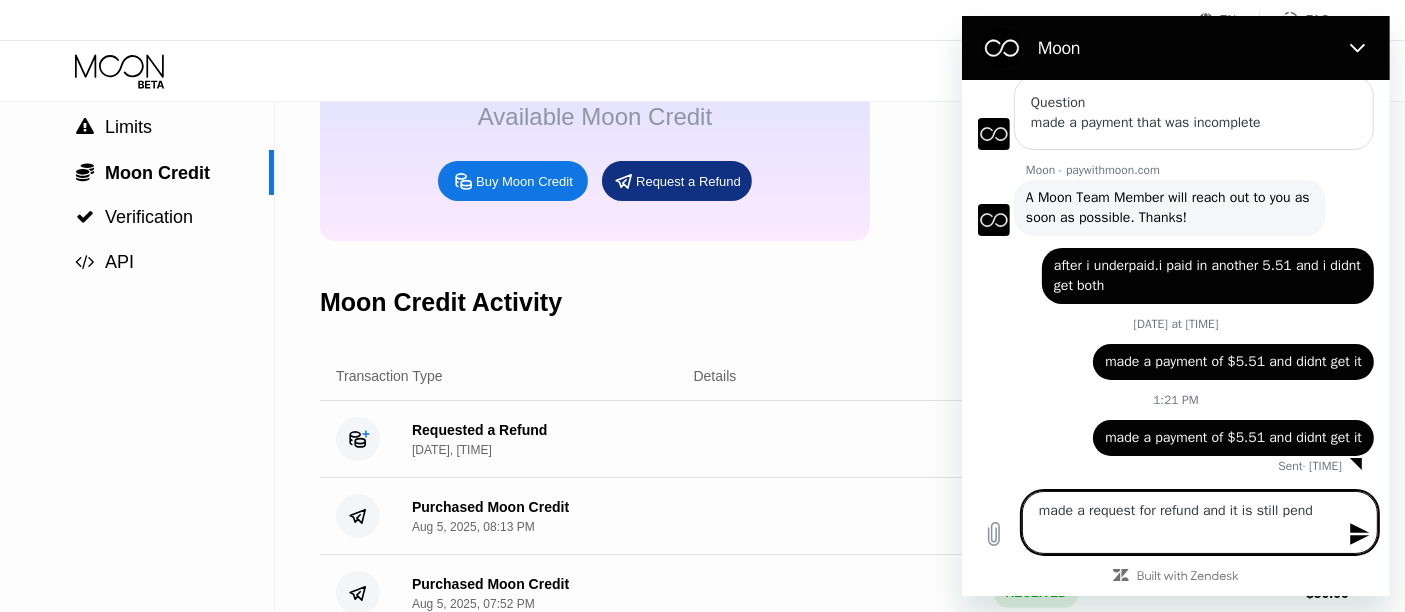type on "made a request for refund and it is still pendi" 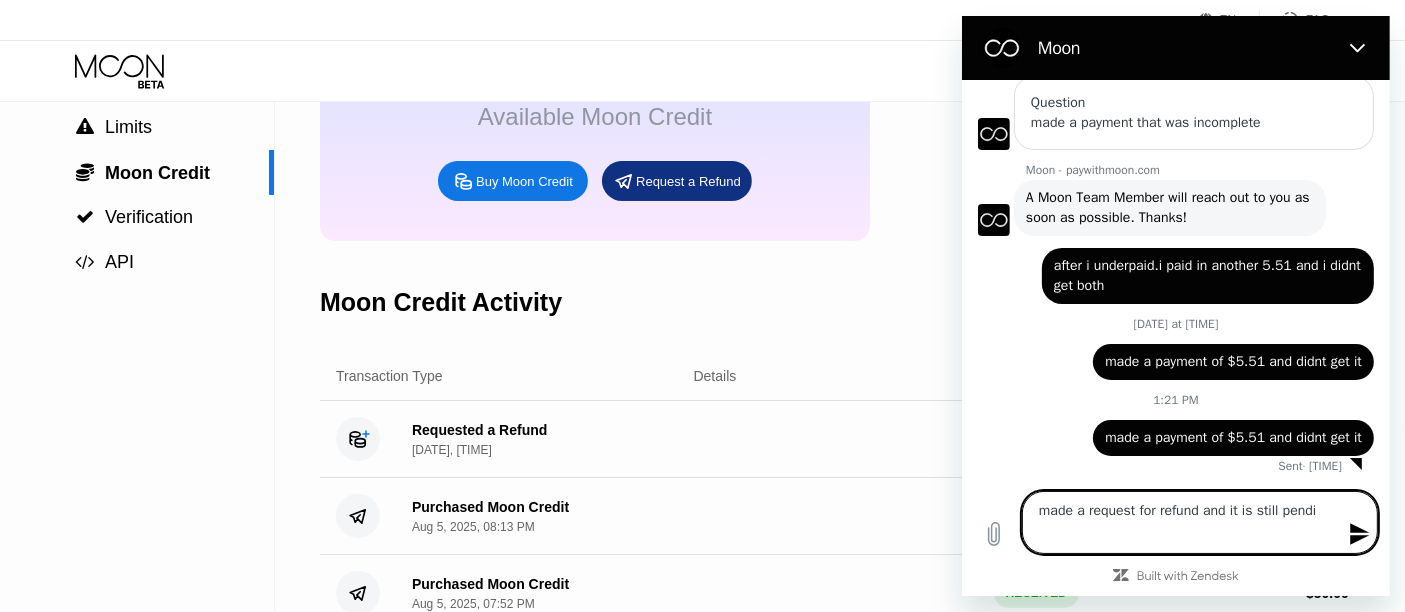 type on "made a request for refund and it is still pendin" 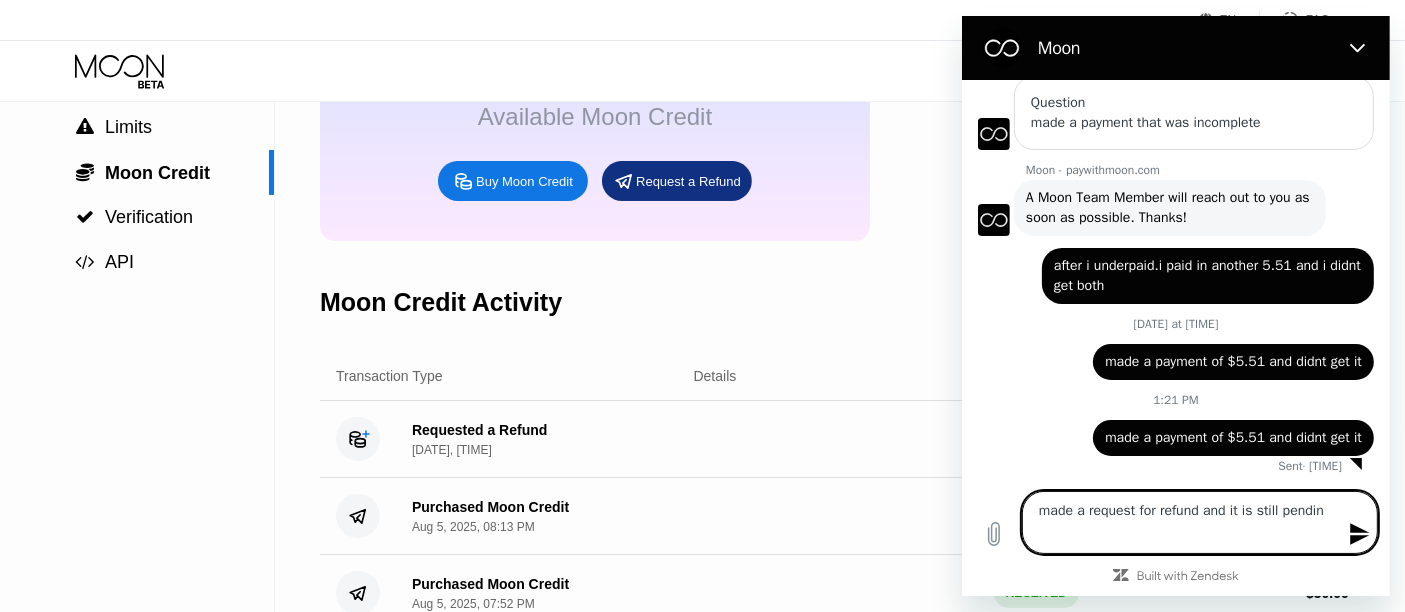 type on "made a request for refund and it is still pending" 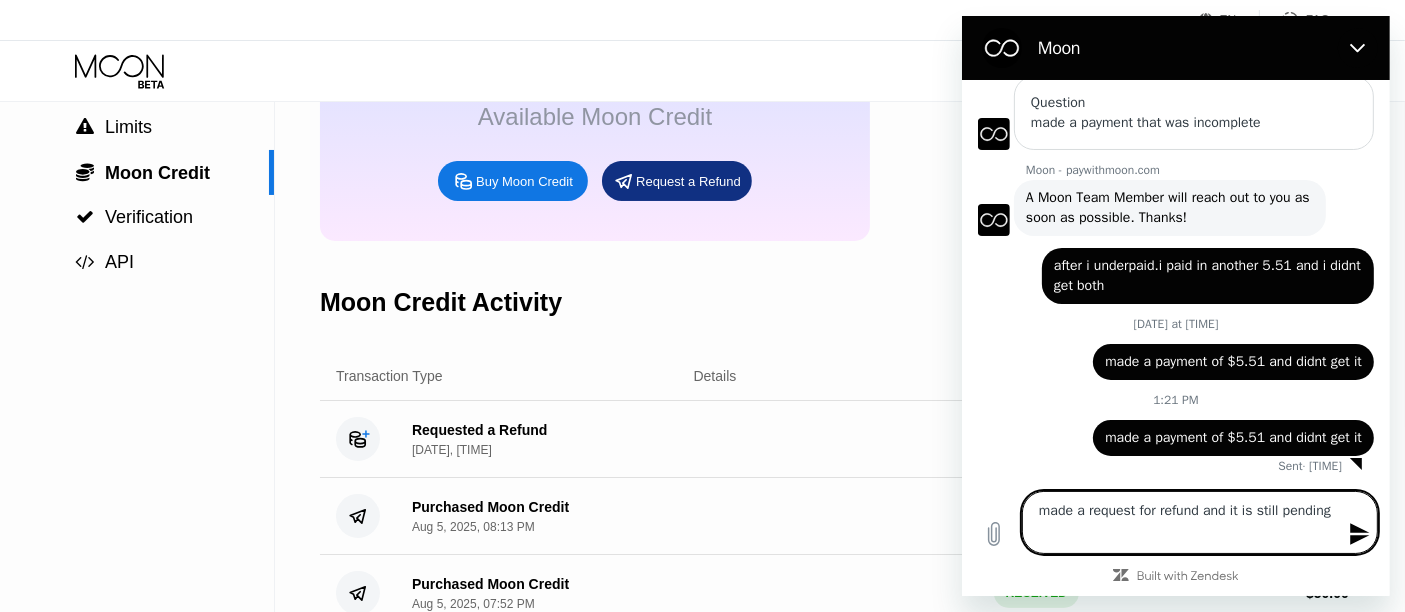 type 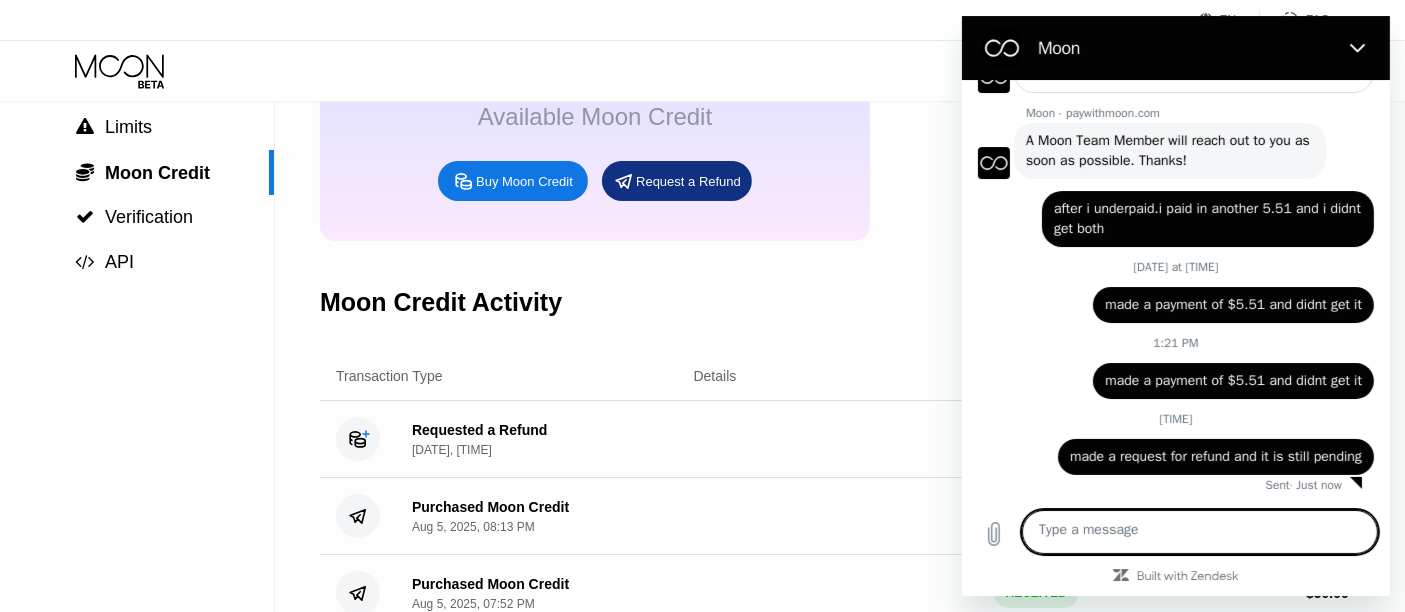 scroll, scrollTop: 451, scrollLeft: 0, axis: vertical 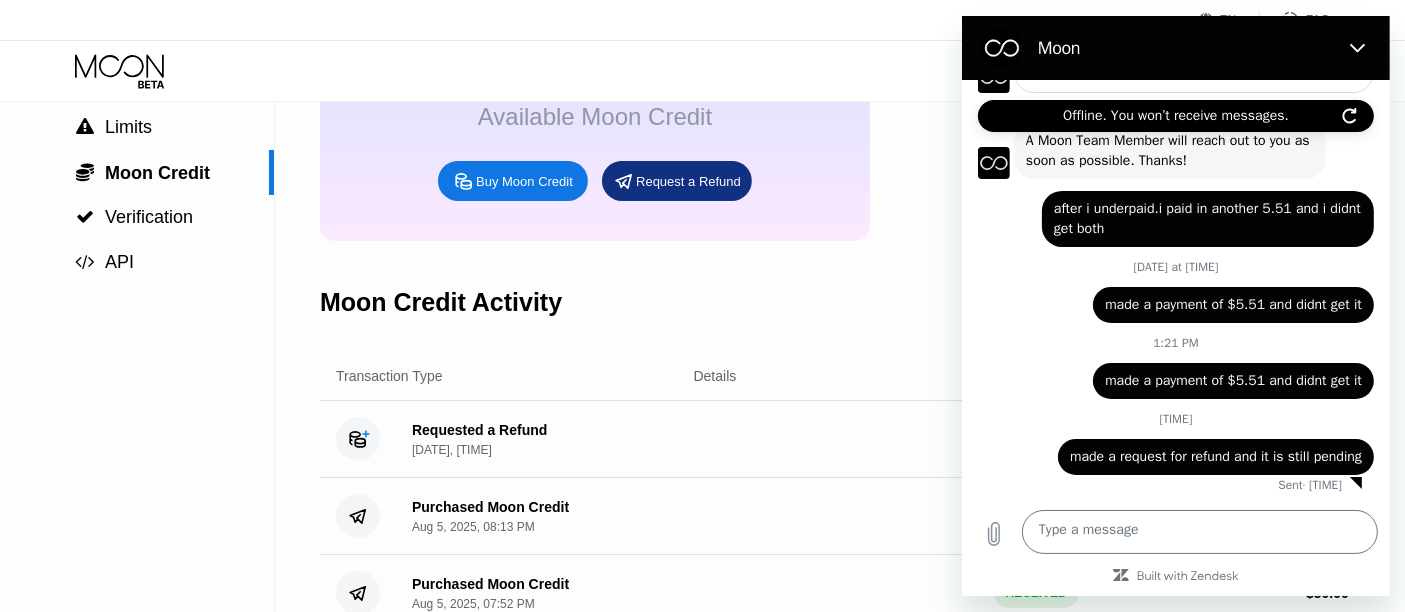 type on "x" 